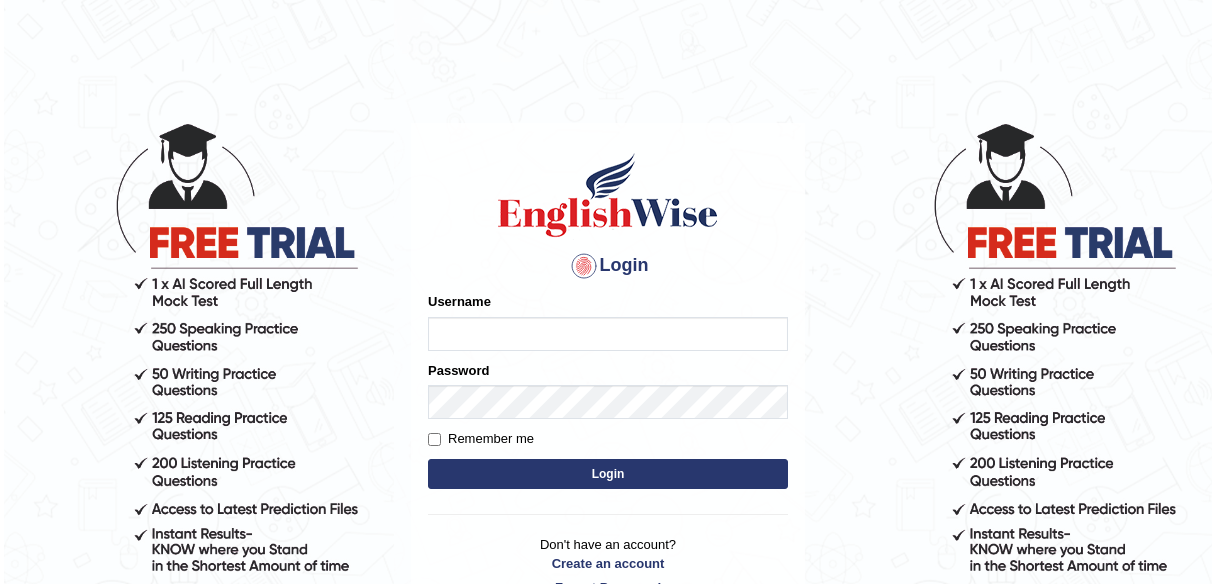 scroll, scrollTop: 0, scrollLeft: 0, axis: both 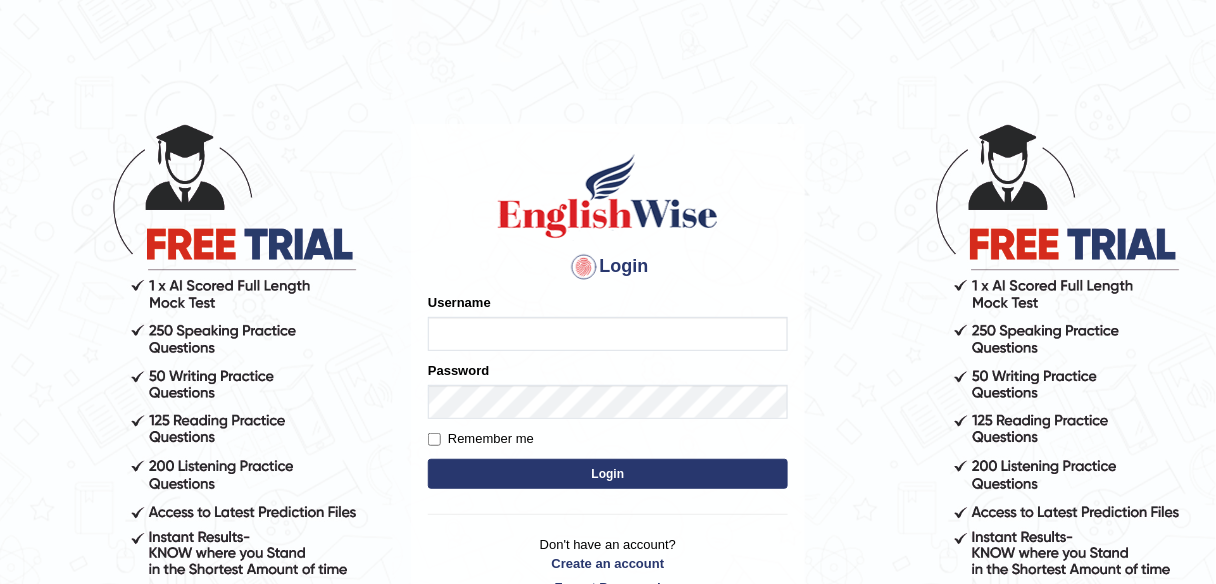 type on "Margodabaj" 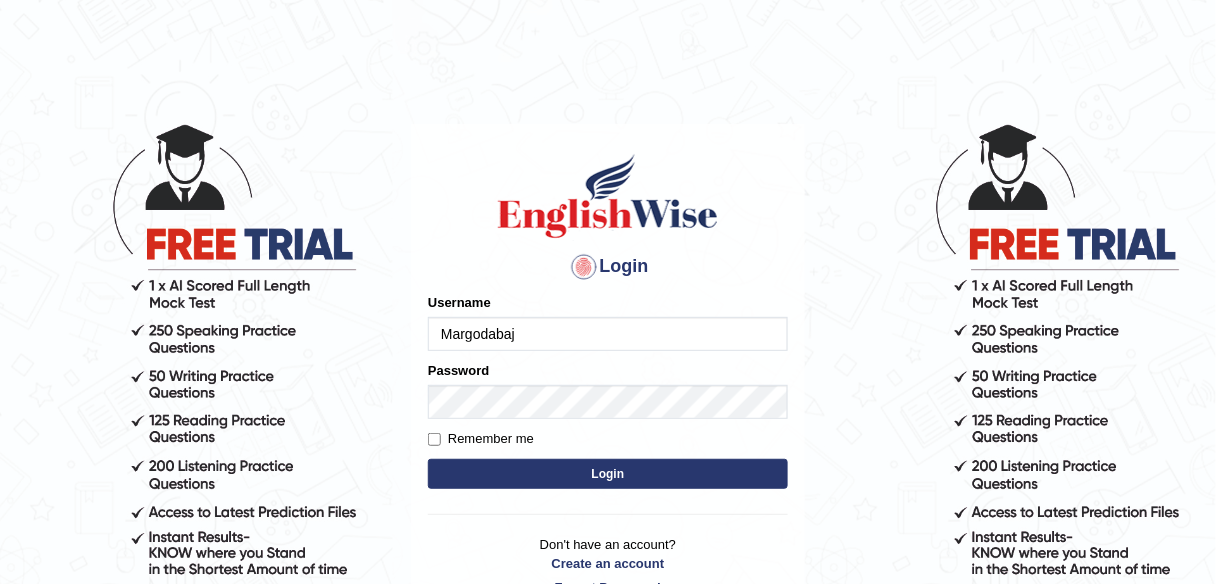 click on "Login" at bounding box center (608, 474) 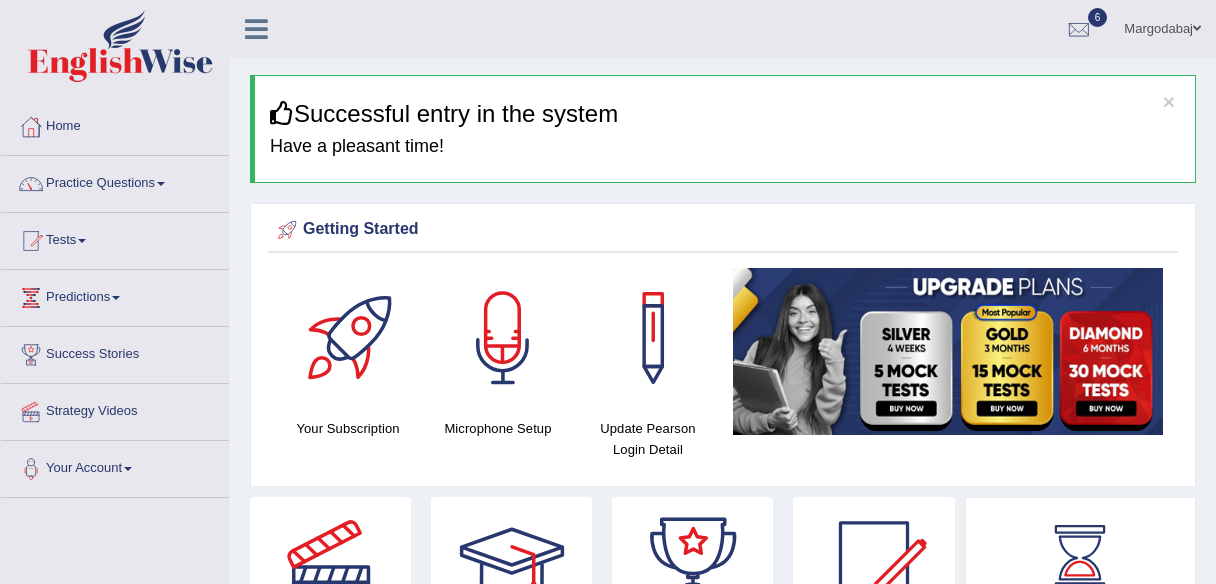 scroll, scrollTop: 0, scrollLeft: 0, axis: both 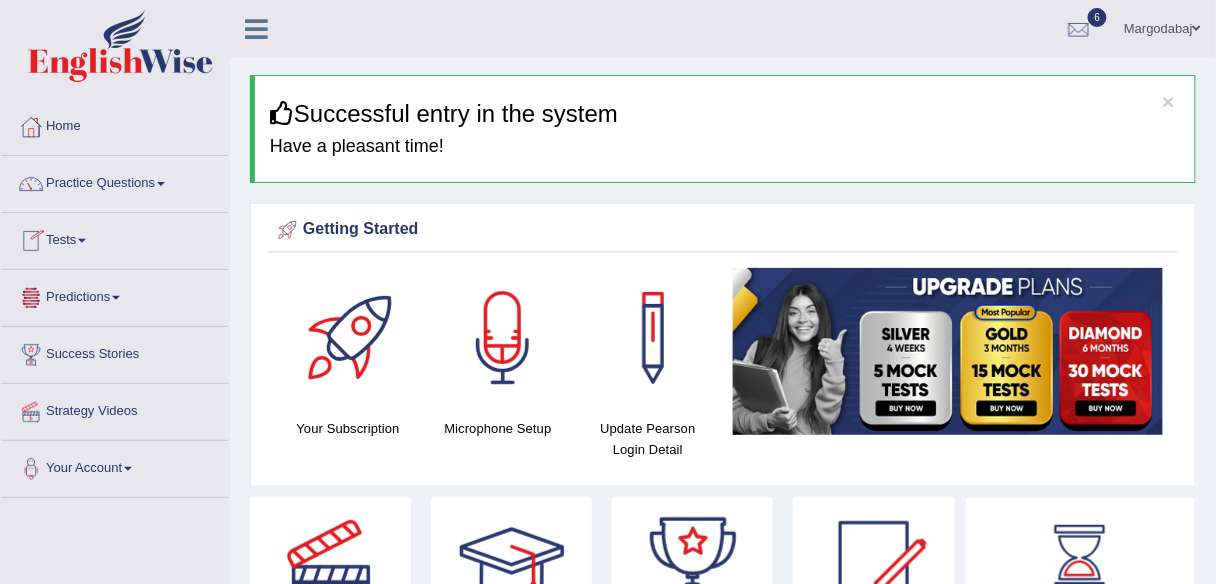 click on "Tests" at bounding box center [115, 238] 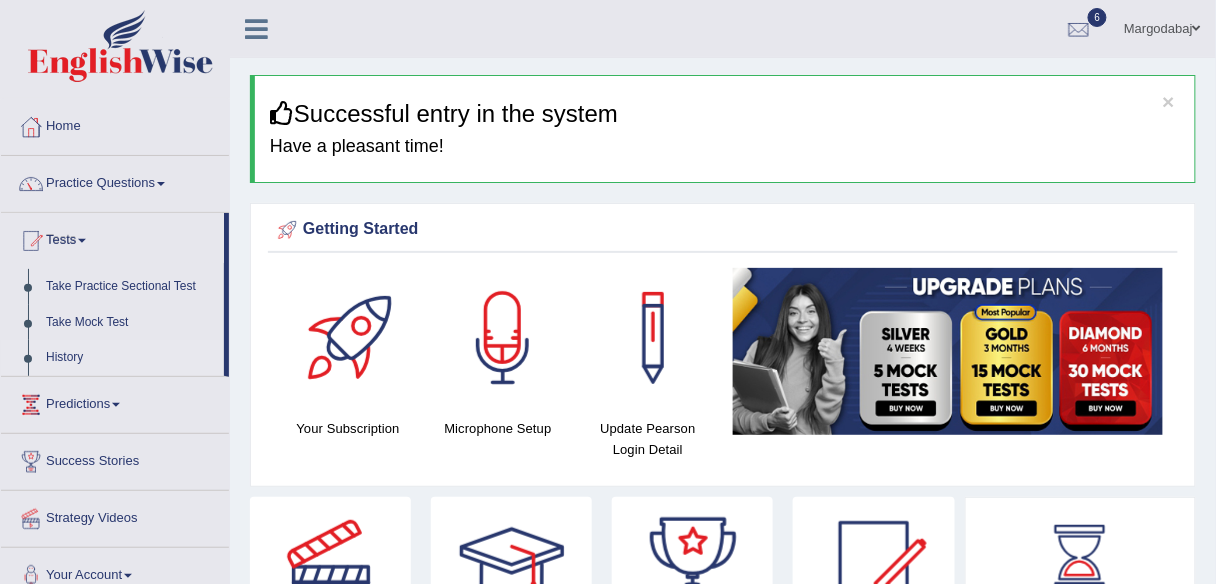click on "History" at bounding box center [130, 358] 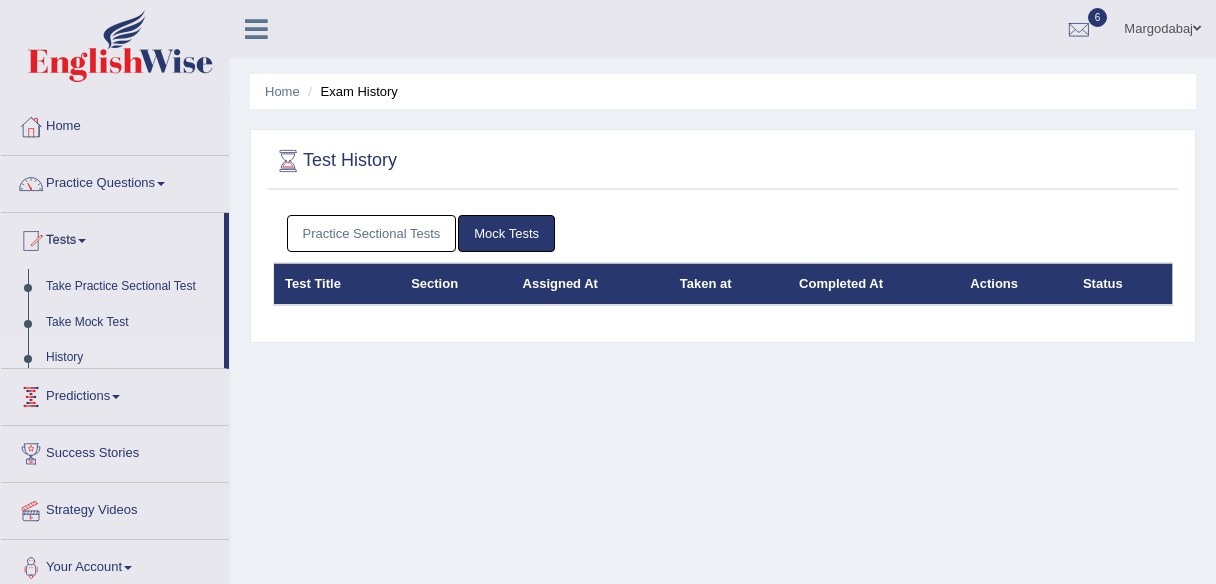 scroll, scrollTop: 0, scrollLeft: 0, axis: both 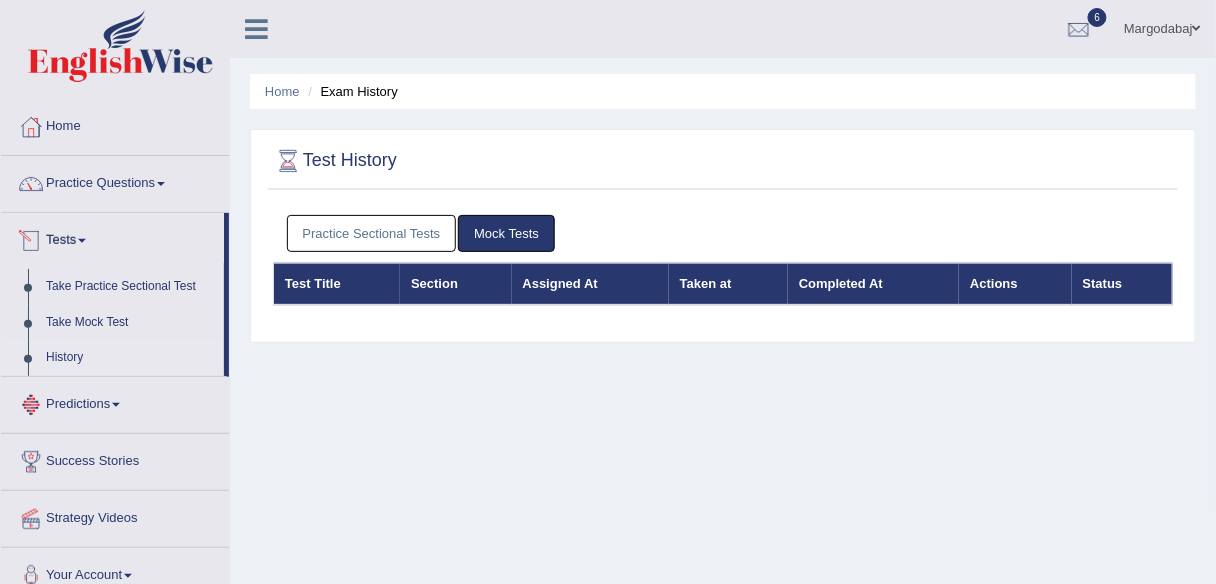 click on "Practice Sectional Tests" at bounding box center [372, 233] 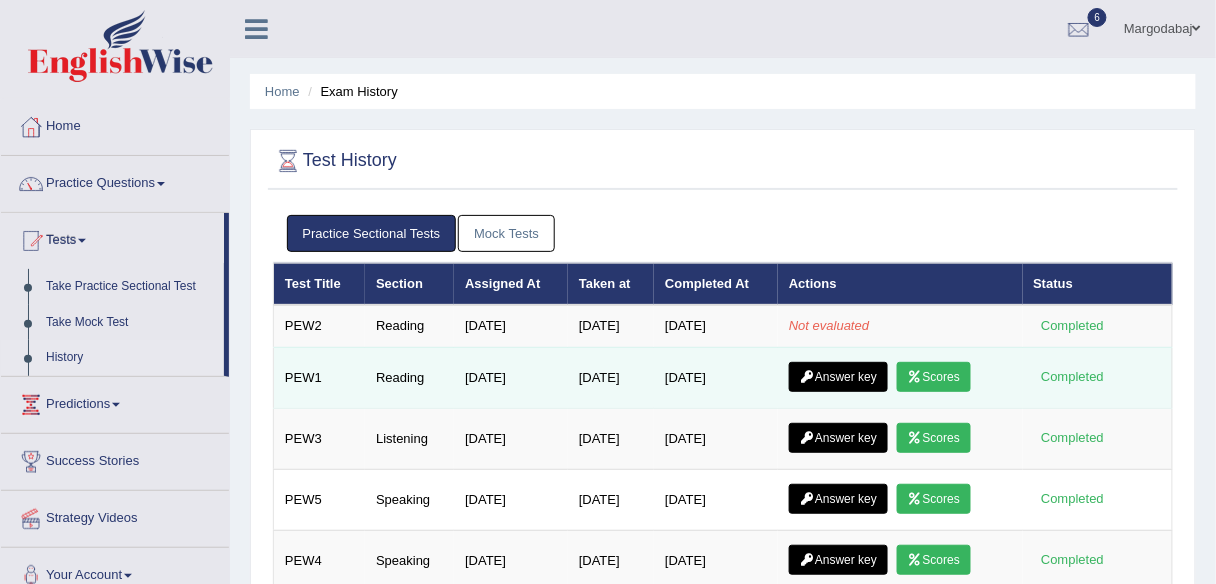 click on "Scores" at bounding box center (934, 377) 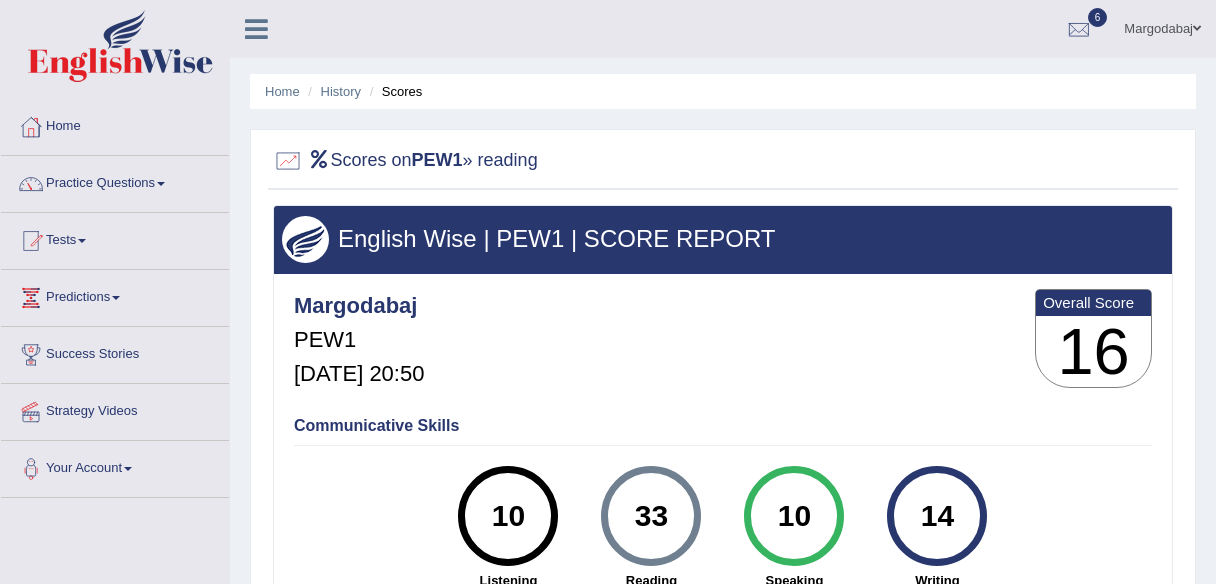 scroll, scrollTop: 0, scrollLeft: 0, axis: both 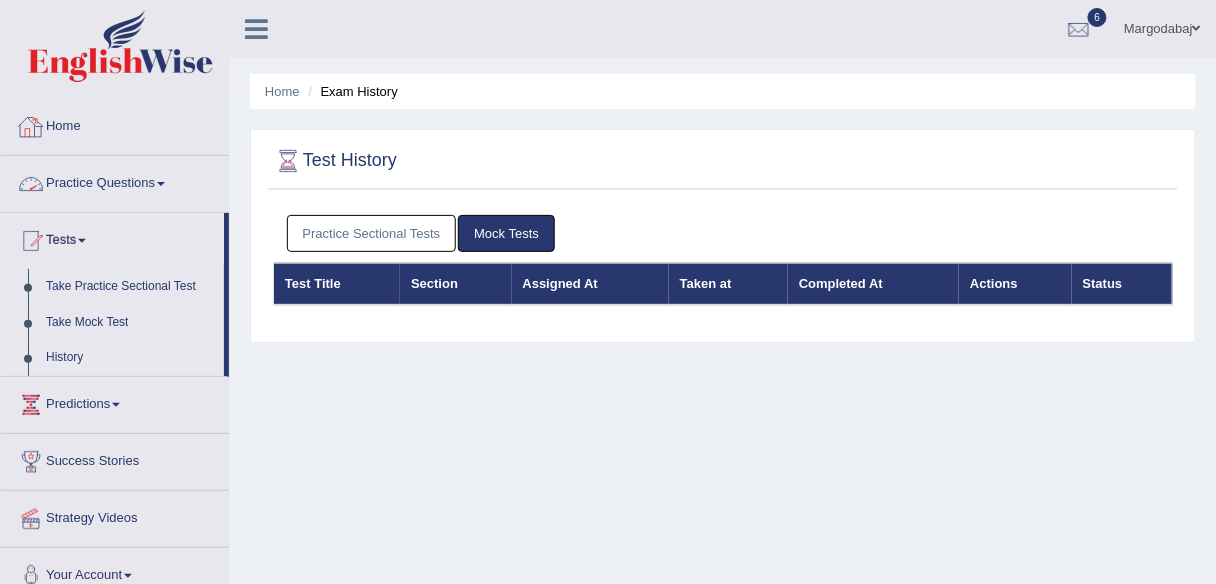 click on "Practice Sectional Tests" at bounding box center (372, 233) 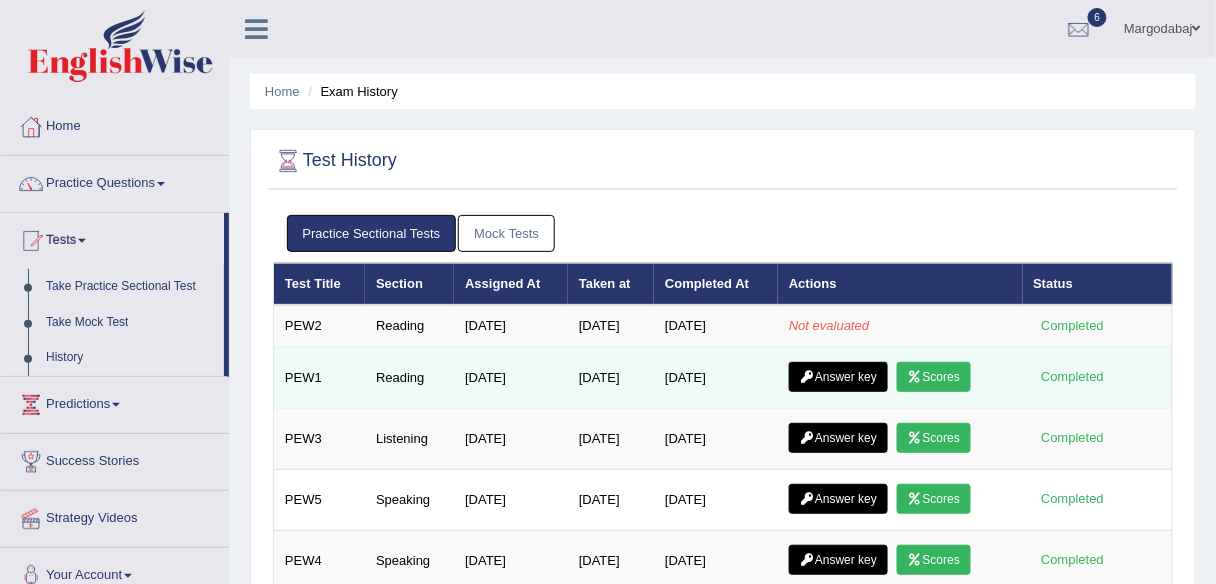 click on "Answer key" at bounding box center (838, 377) 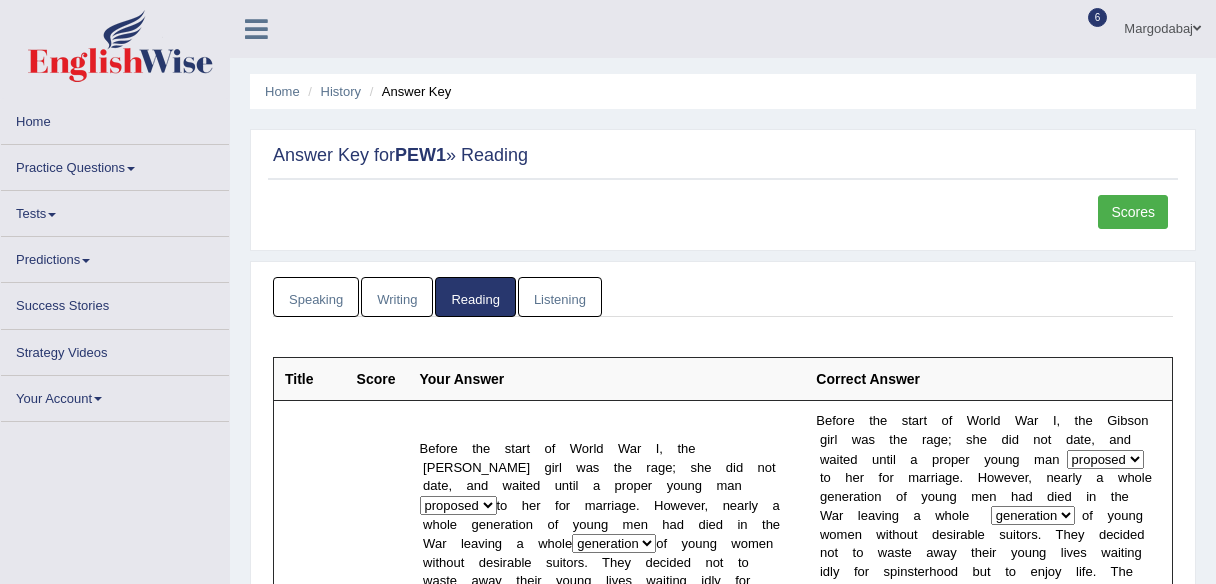 scroll, scrollTop: 0, scrollLeft: 0, axis: both 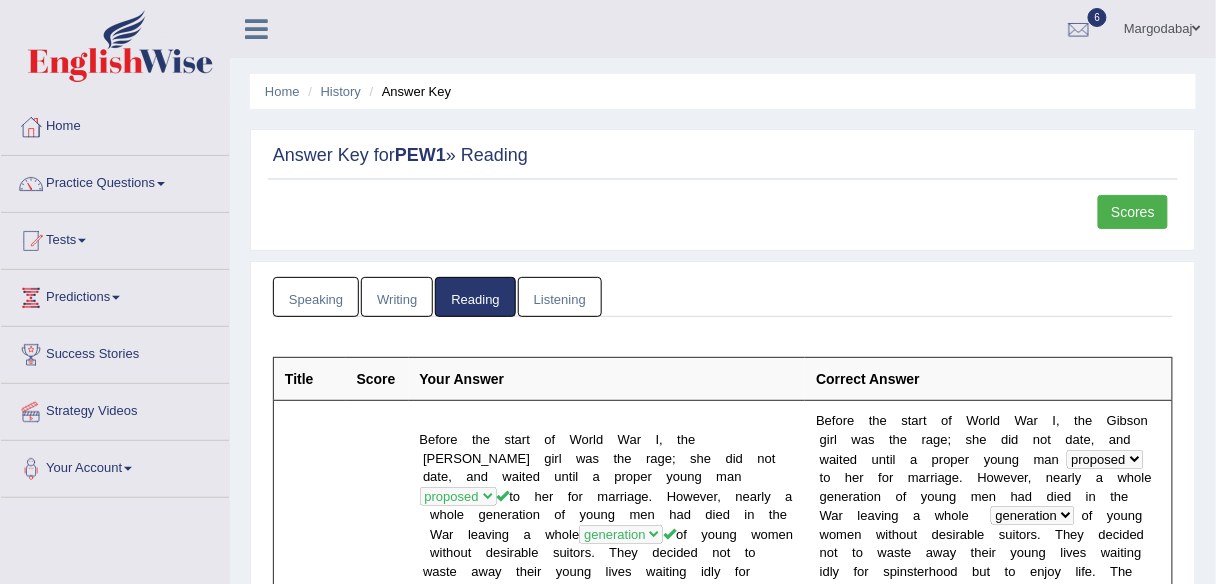 click on "Correct Answer" at bounding box center (988, 379) 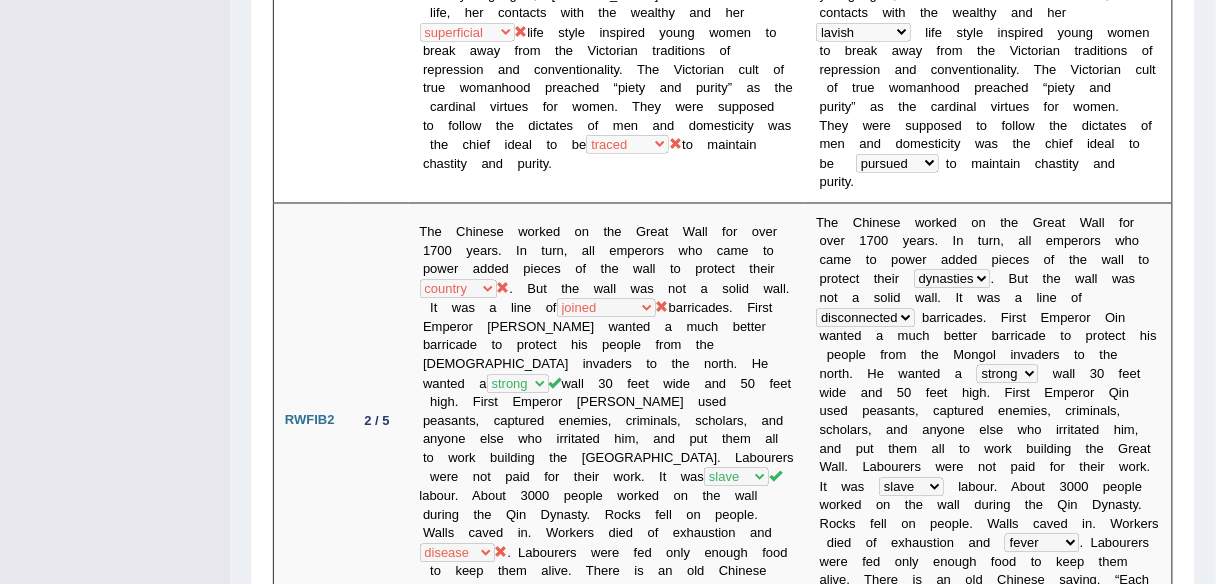 scroll, scrollTop: 0, scrollLeft: 0, axis: both 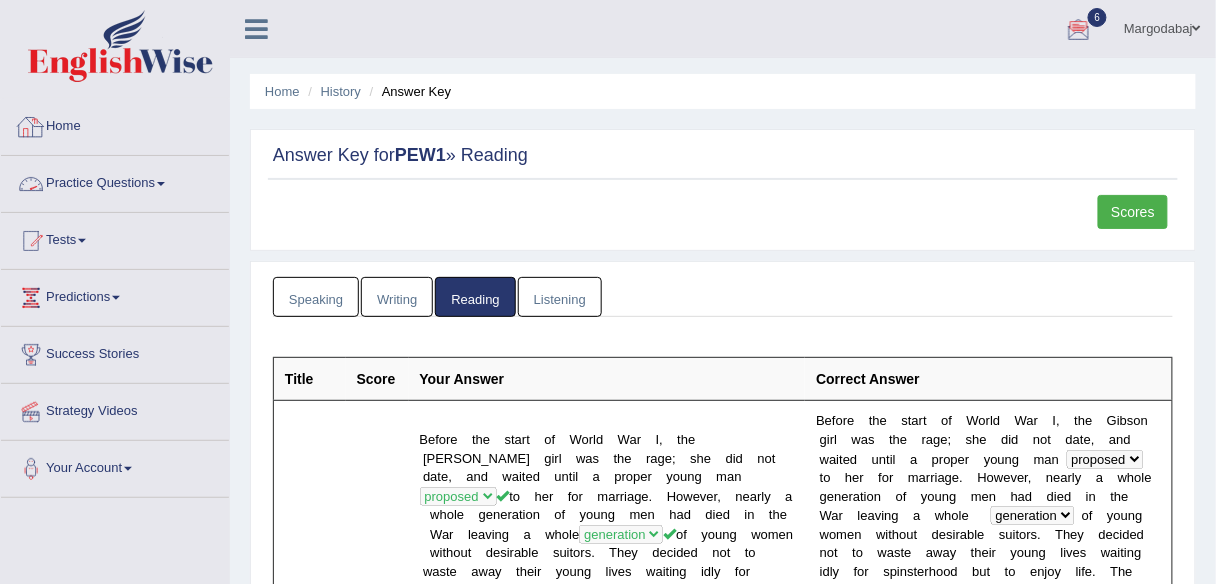 click on "Practice Questions" at bounding box center [115, 181] 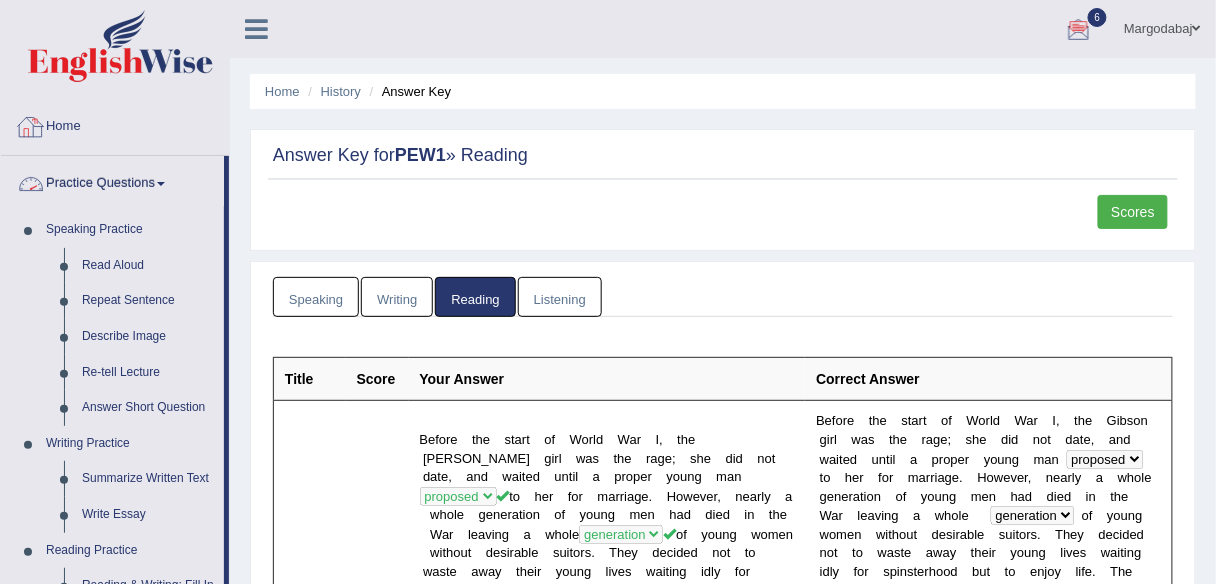 click on "Practice Questions" at bounding box center (112, 181) 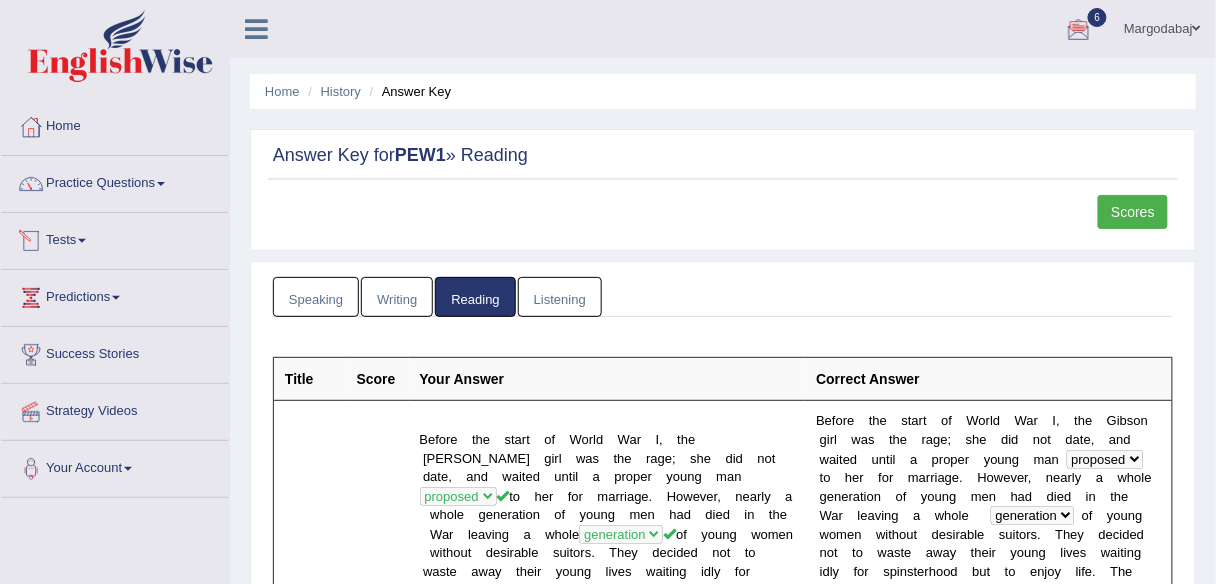 click on "Tests" at bounding box center [115, 238] 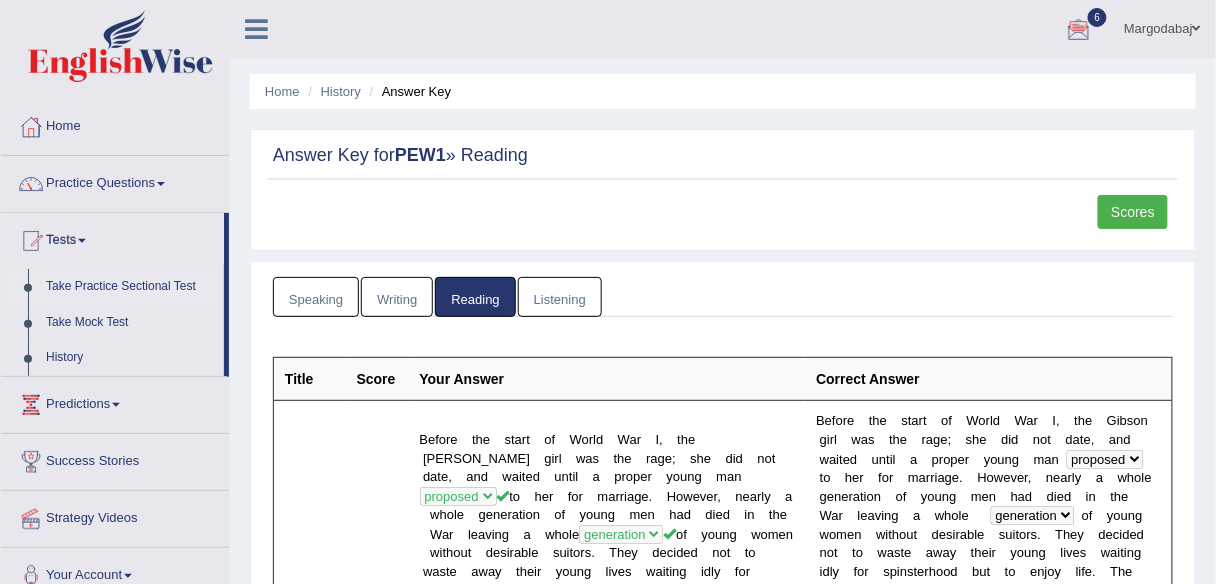 click on "Take Practice Sectional Test" at bounding box center [130, 287] 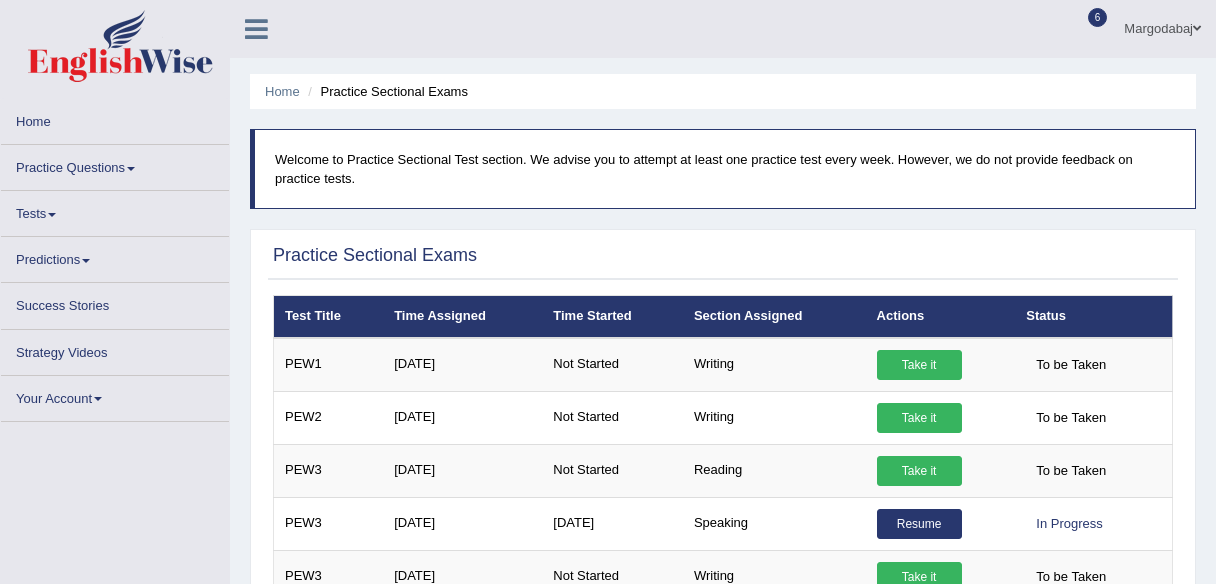 scroll, scrollTop: 0, scrollLeft: 0, axis: both 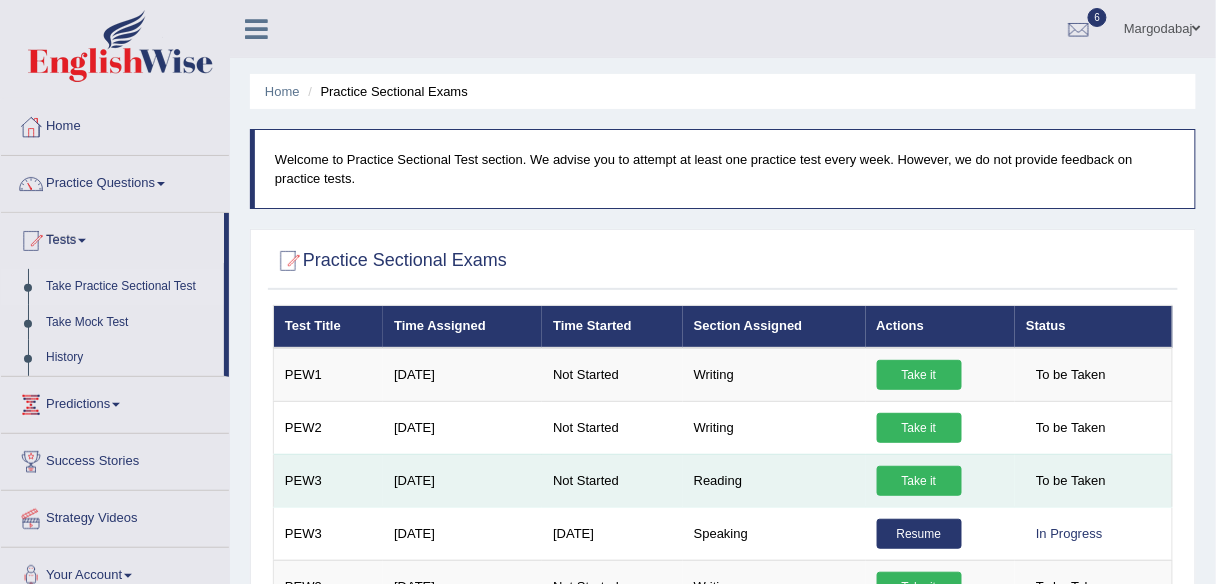 click on "Take it" at bounding box center [919, 481] 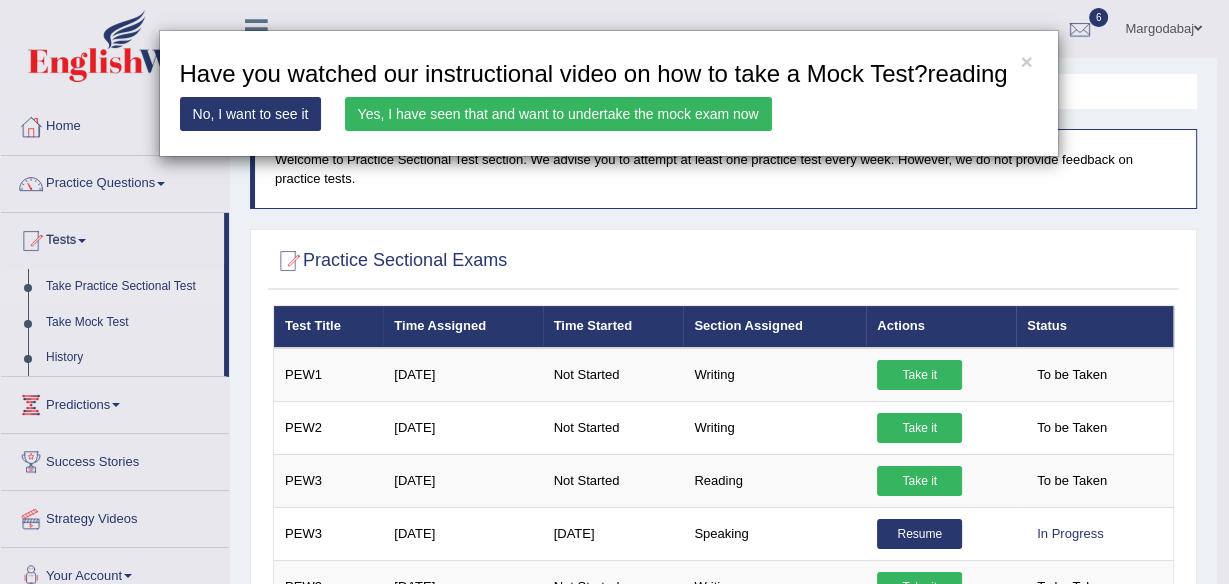 click on "×
Have you watched our instructional video on how to take a Mock Test?reading
No, I want to see it
Yes, I have seen that and want to undertake the mock exam now" at bounding box center (614, 292) 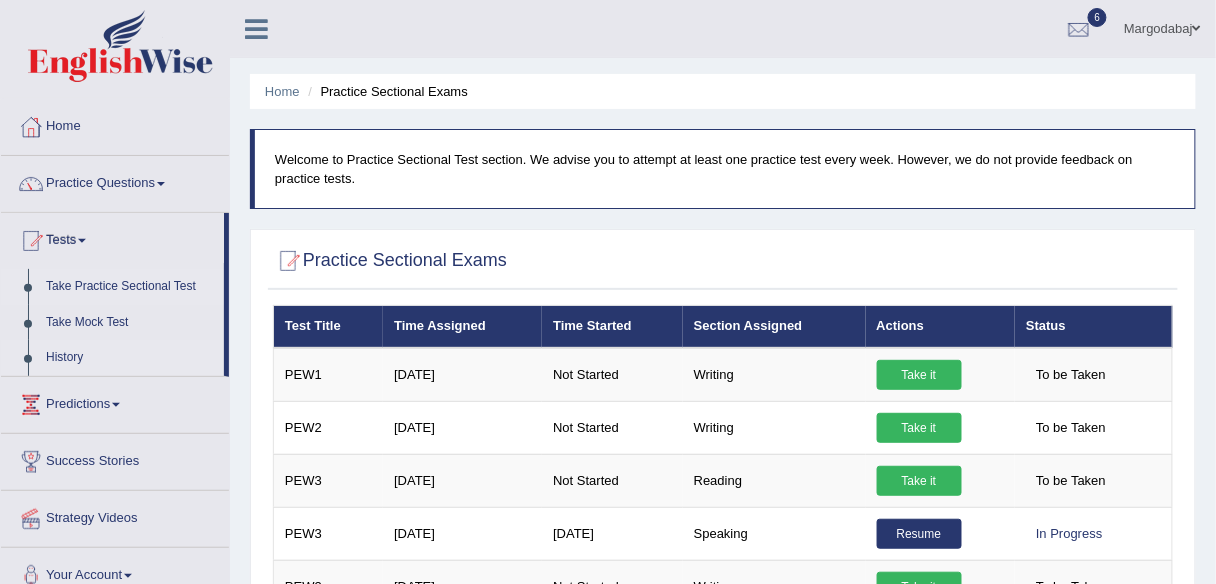 click on "History" at bounding box center (130, 358) 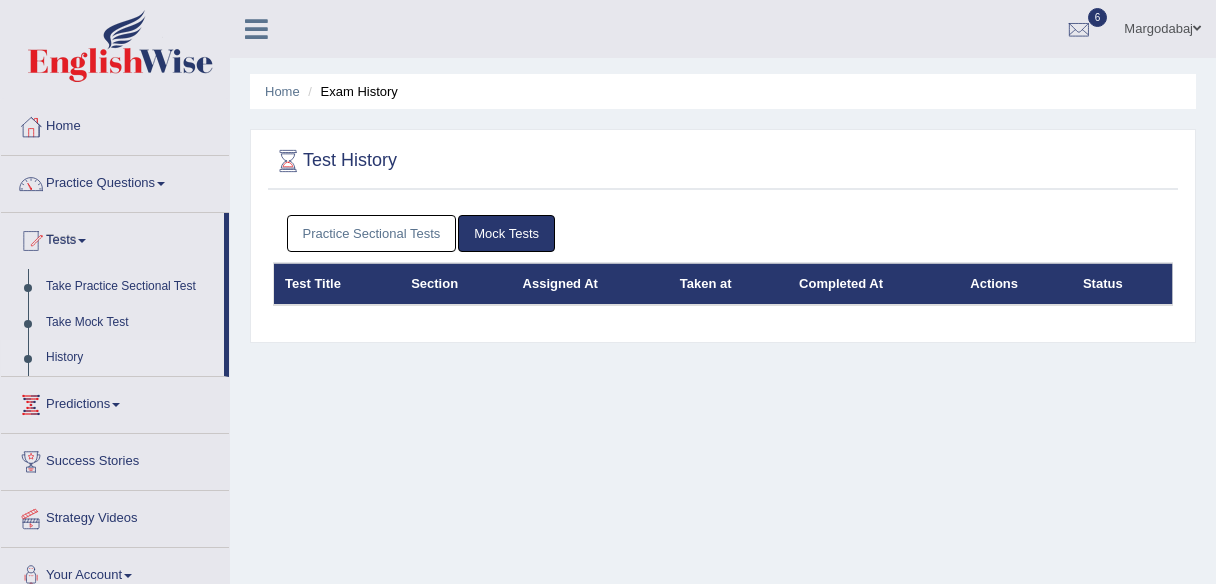 scroll, scrollTop: 0, scrollLeft: 0, axis: both 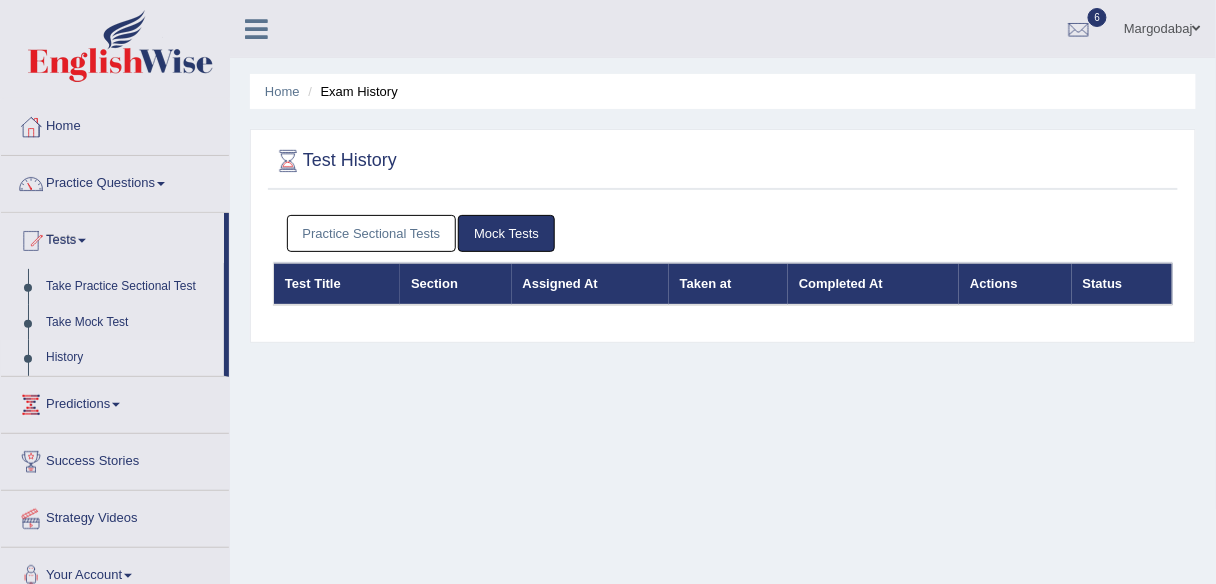 click on "Practice Sectional Tests" at bounding box center (372, 233) 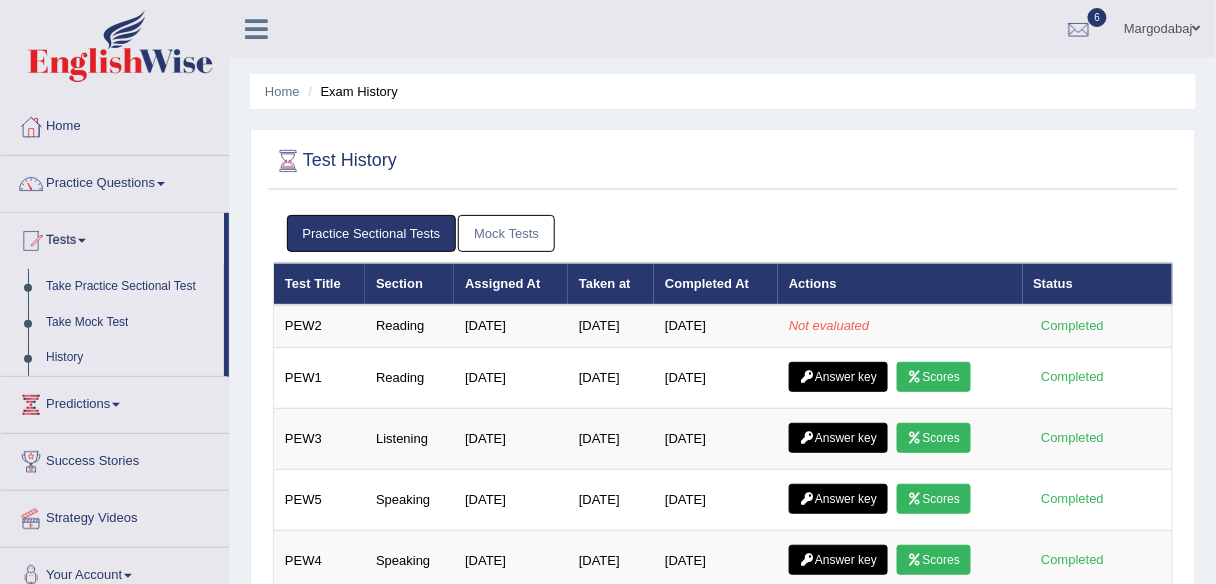 click on "Take Practice Sectional Test" at bounding box center [130, 287] 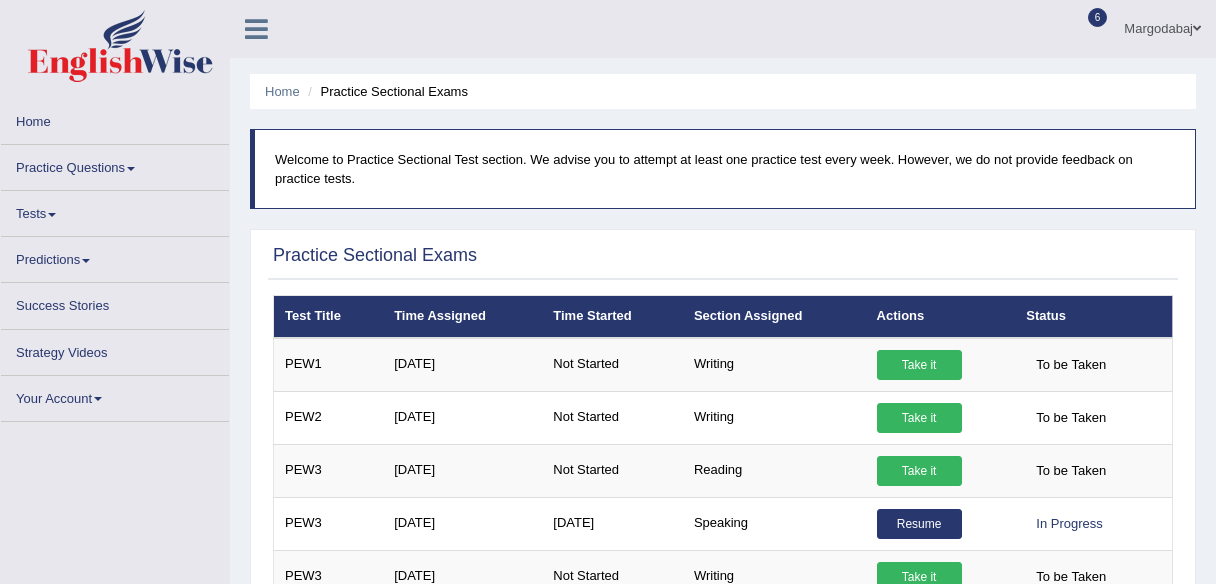 scroll, scrollTop: 0, scrollLeft: 0, axis: both 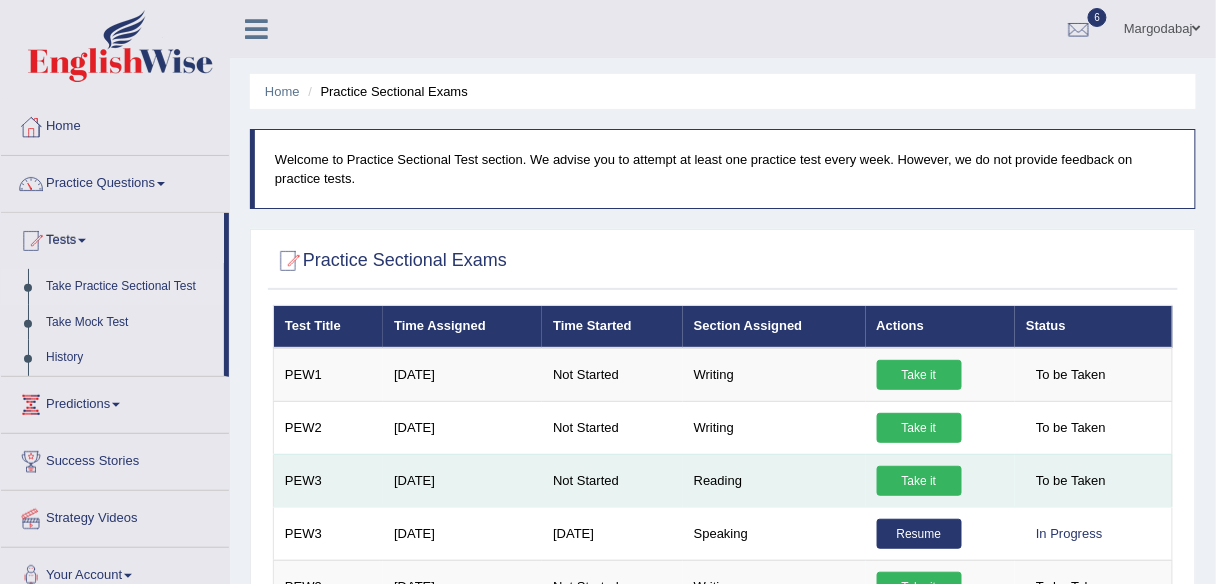 click on "Take it" at bounding box center [919, 481] 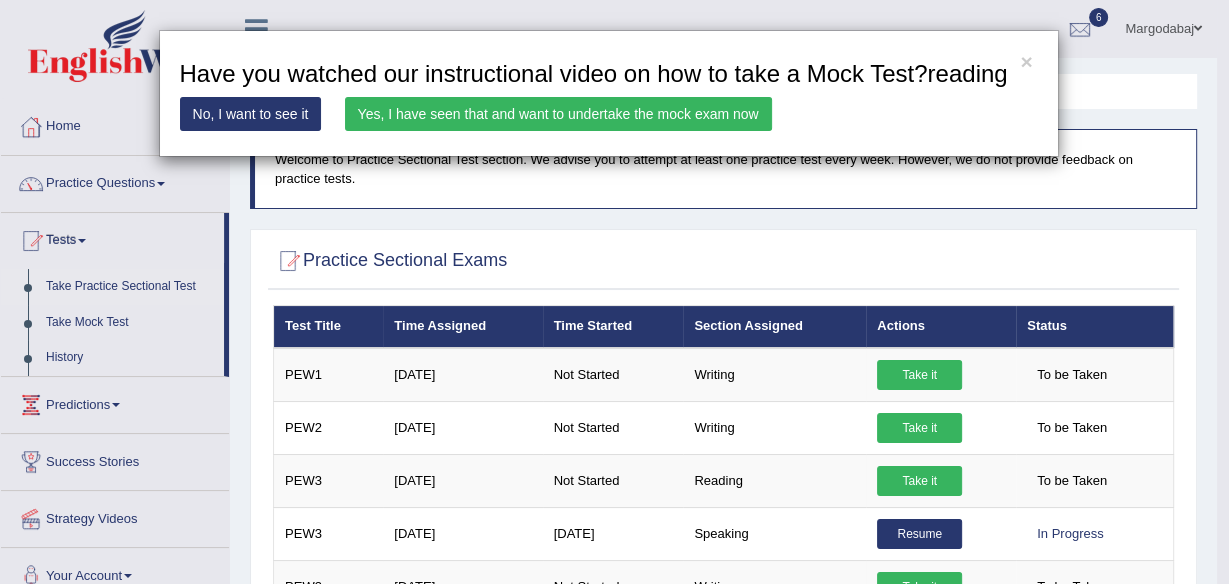 click on "Yes, I have seen that and want to undertake the mock exam now" at bounding box center (558, 114) 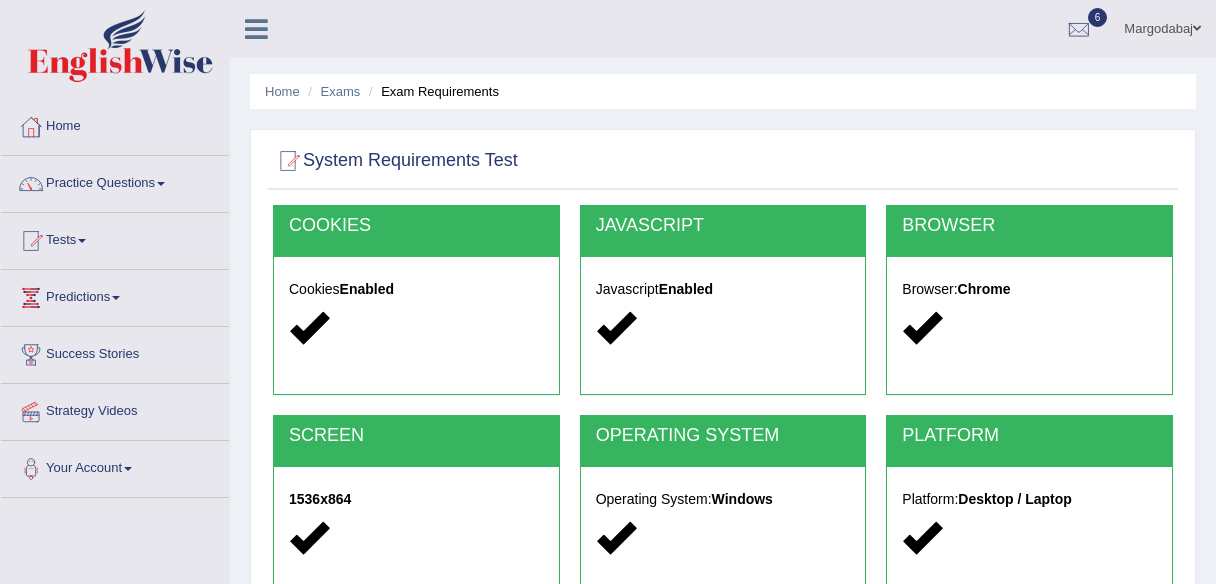scroll, scrollTop: 0, scrollLeft: 0, axis: both 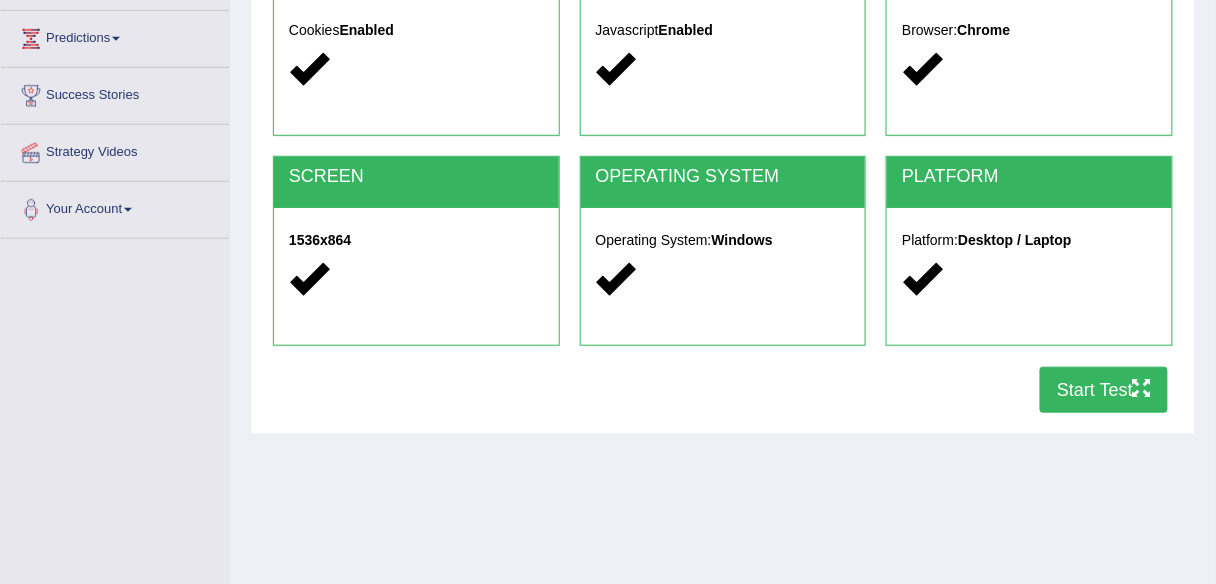 click on "Start Test" at bounding box center (1104, 390) 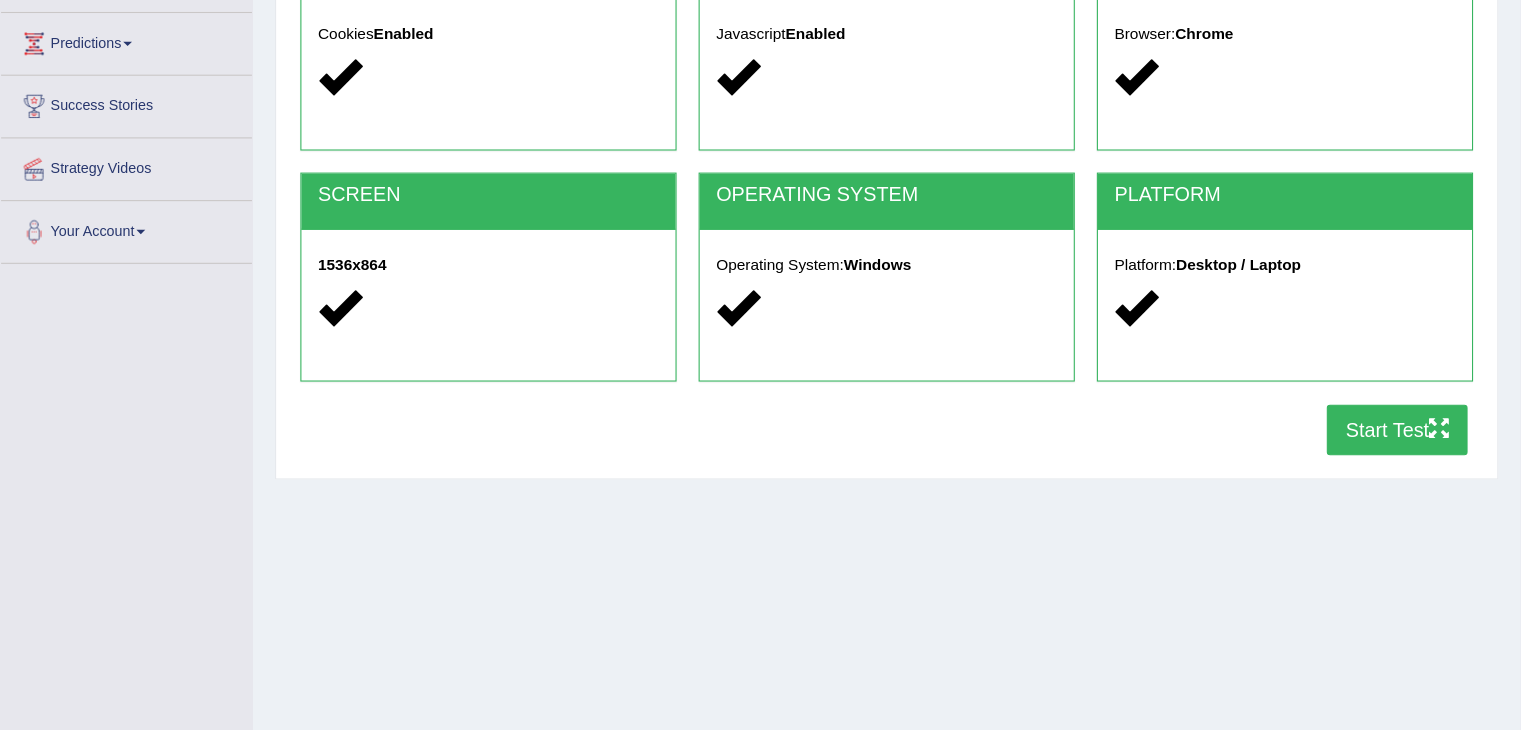 scroll, scrollTop: 259, scrollLeft: 0, axis: vertical 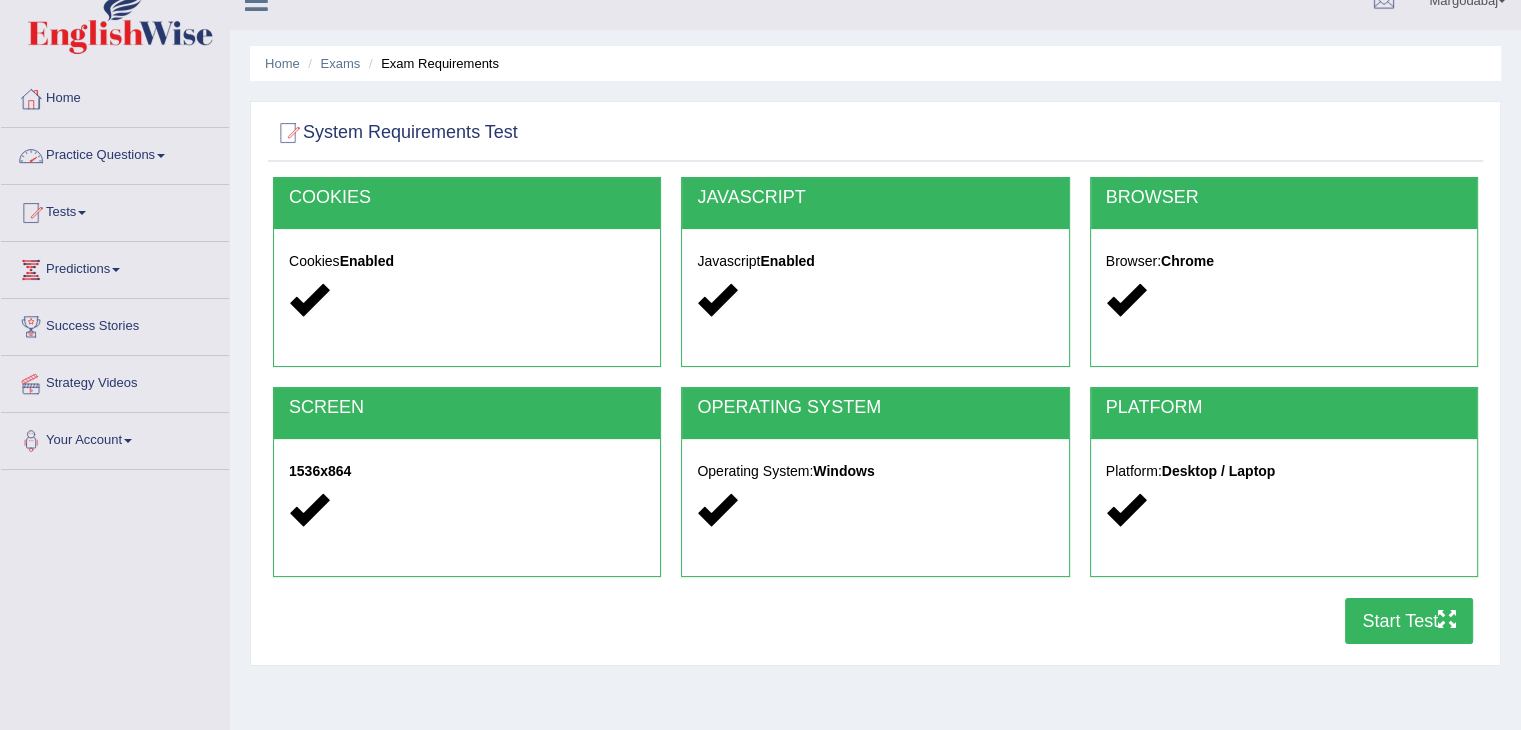 click on "Practice Questions" at bounding box center (115, 153) 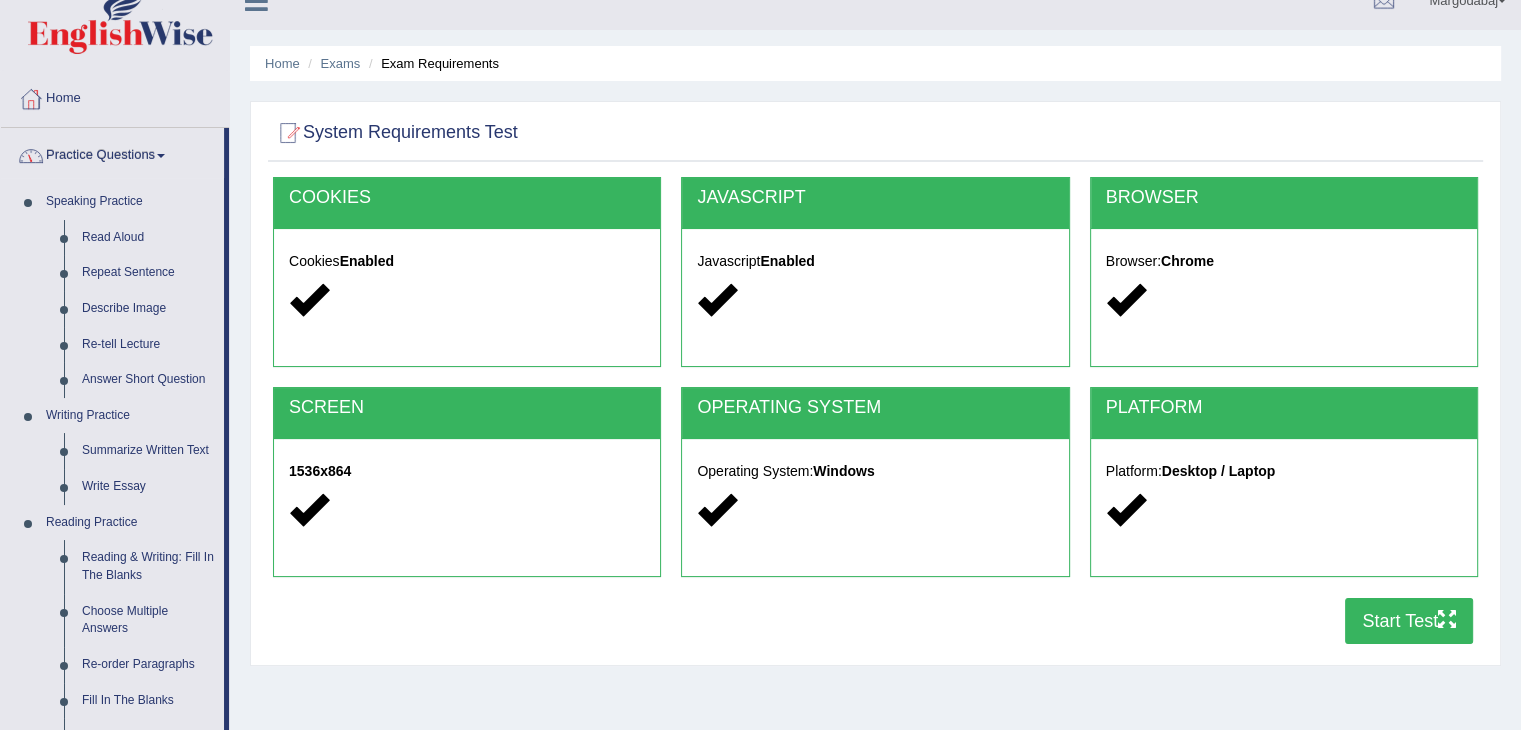 click on "Practice Questions" at bounding box center (112, 153) 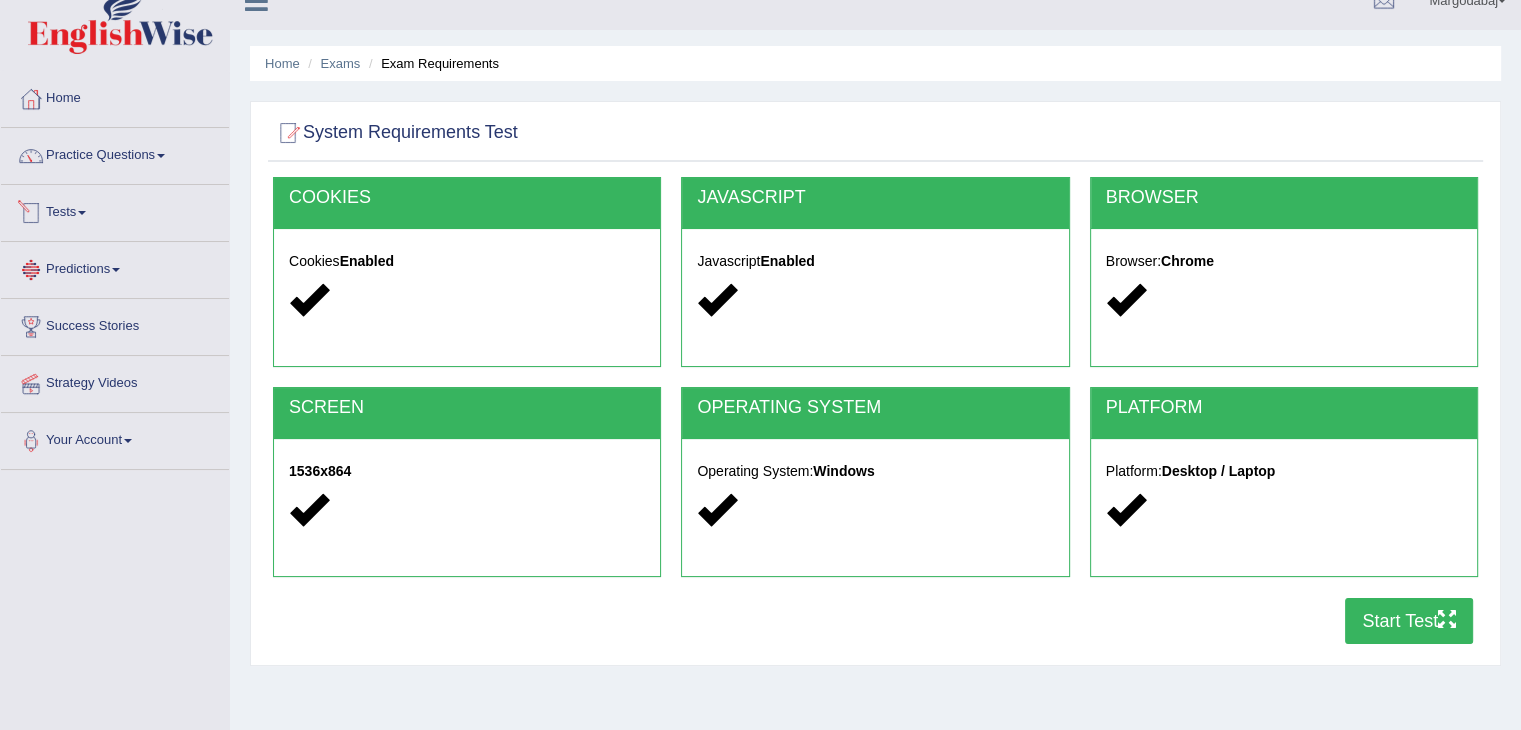 click on "Predictions" at bounding box center (115, 267) 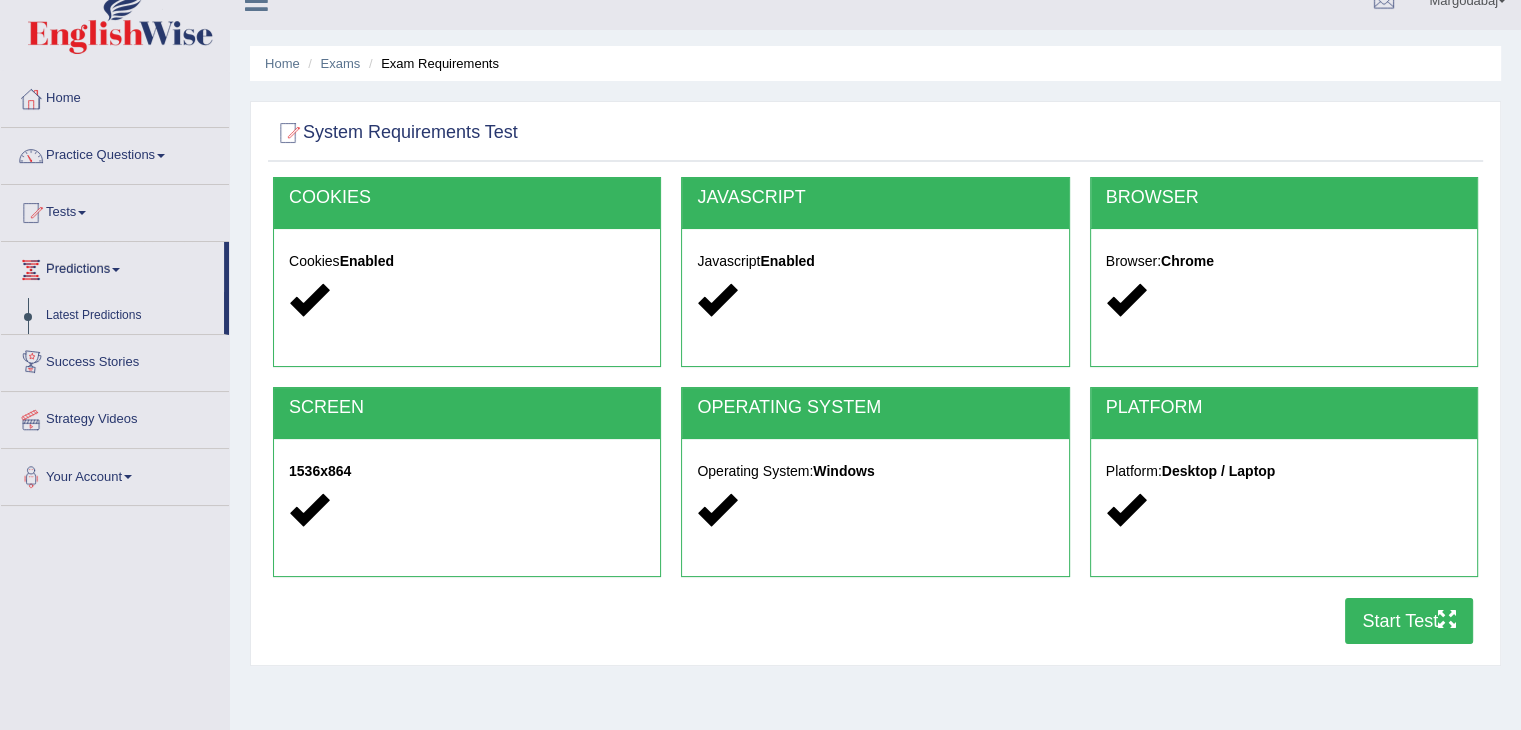 click on "Predictions" at bounding box center (112, 267) 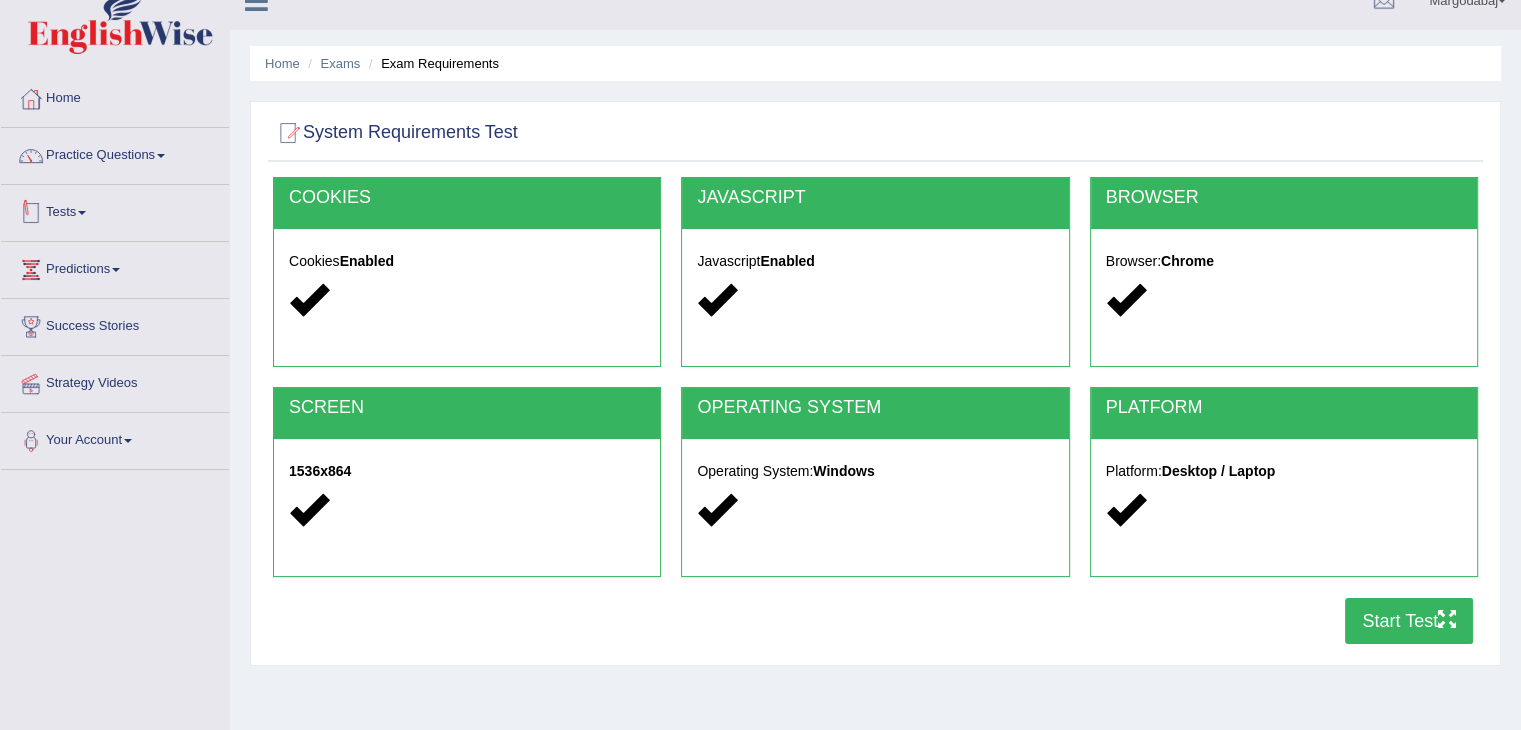 click on "Tests" at bounding box center [115, 210] 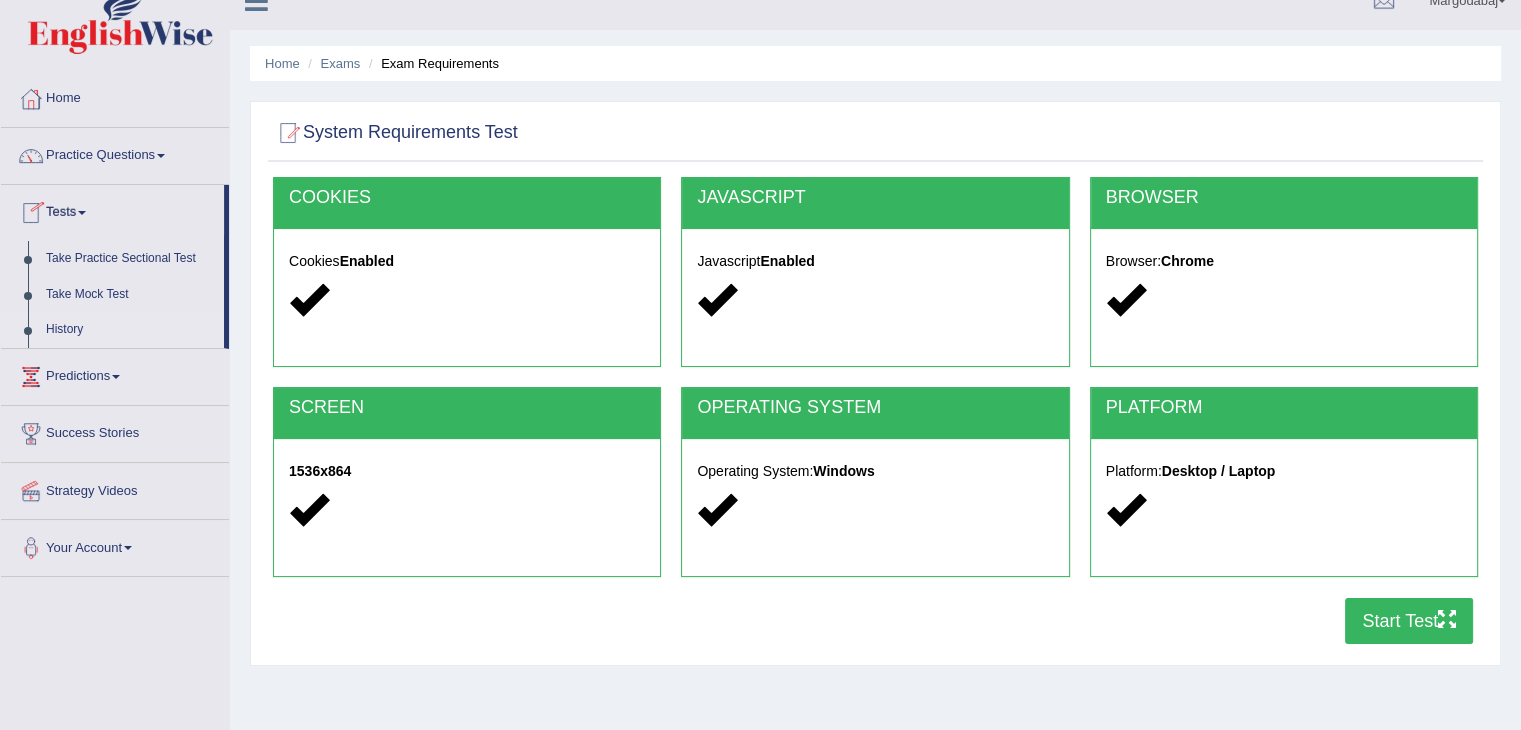 click on "History" at bounding box center (130, 330) 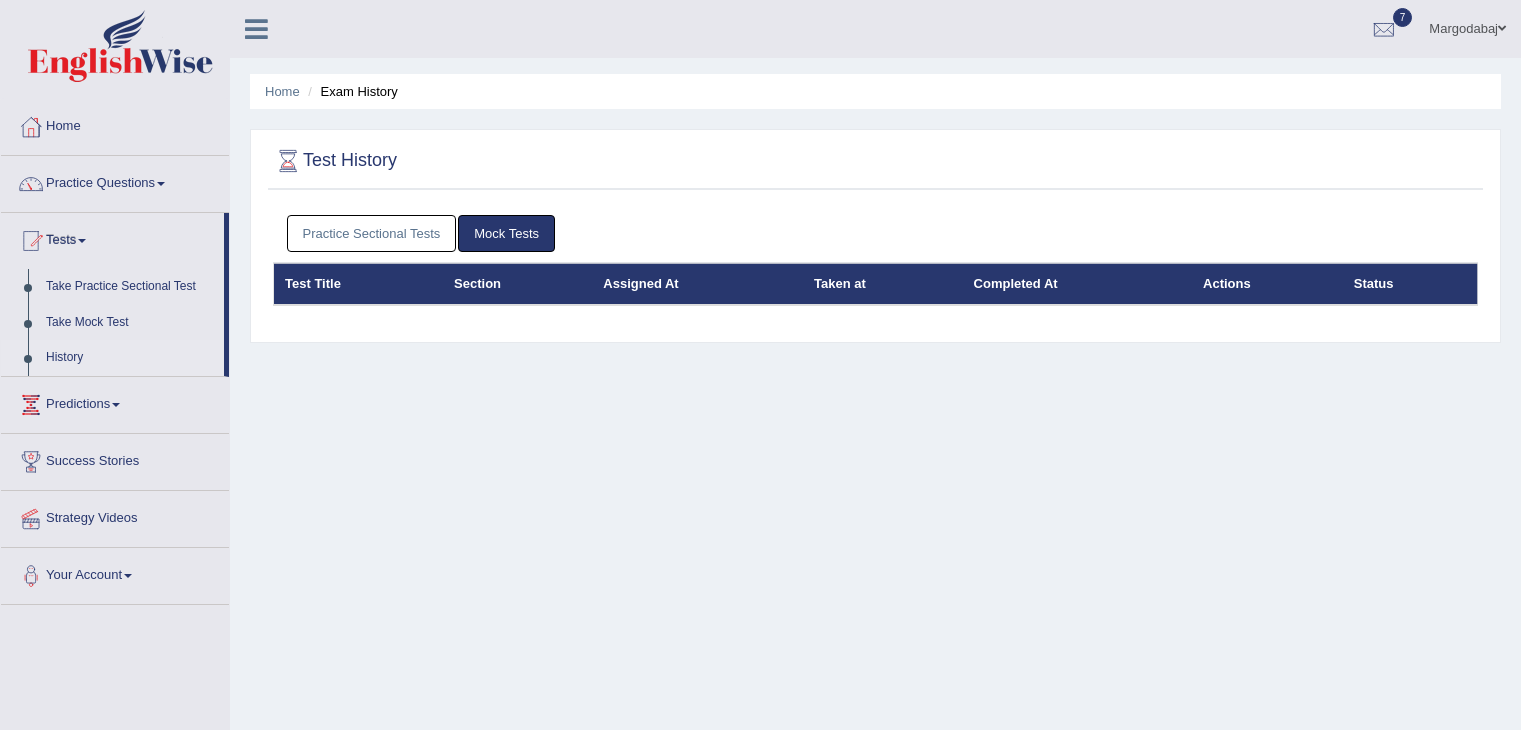 scroll, scrollTop: 0, scrollLeft: 0, axis: both 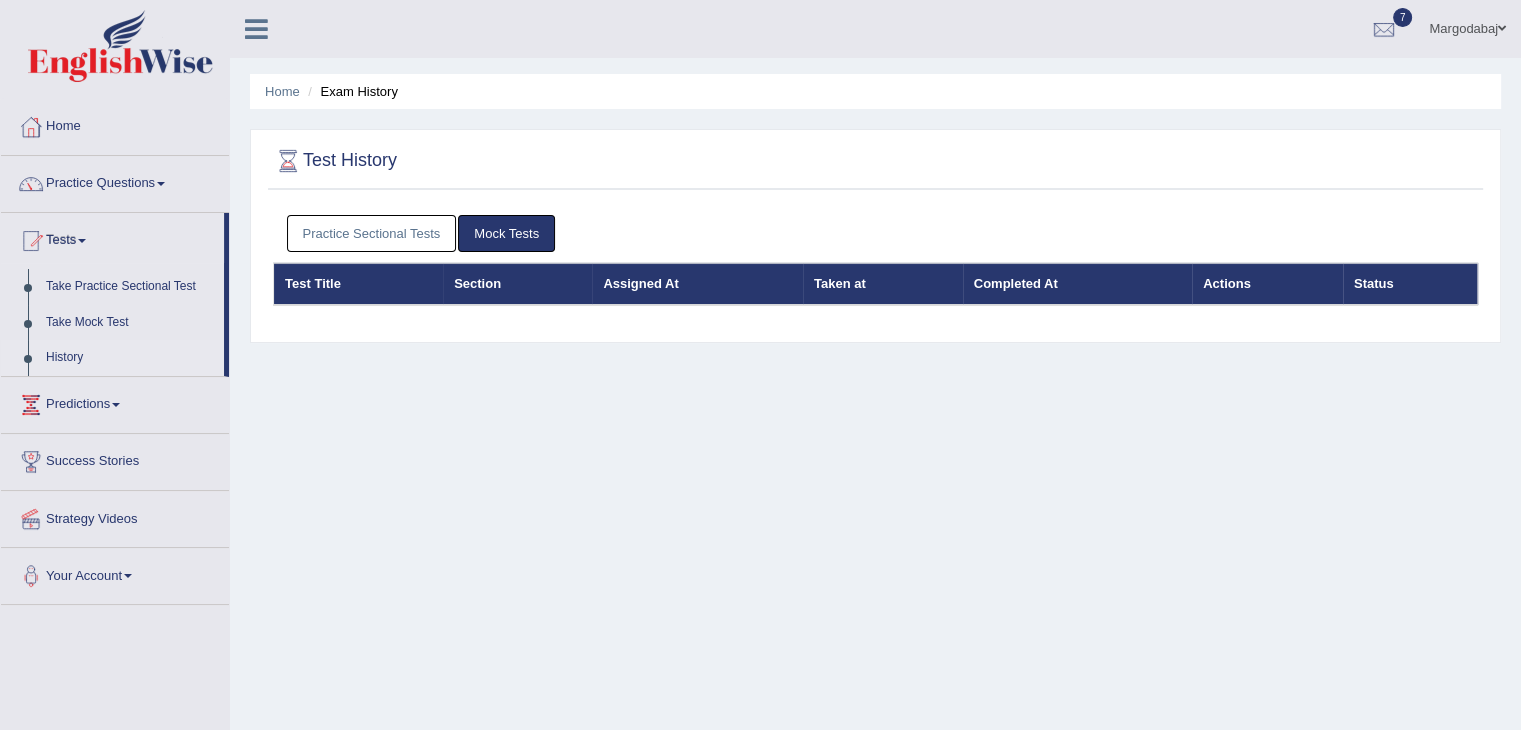 click on "Practice Sectional Tests" at bounding box center (372, 233) 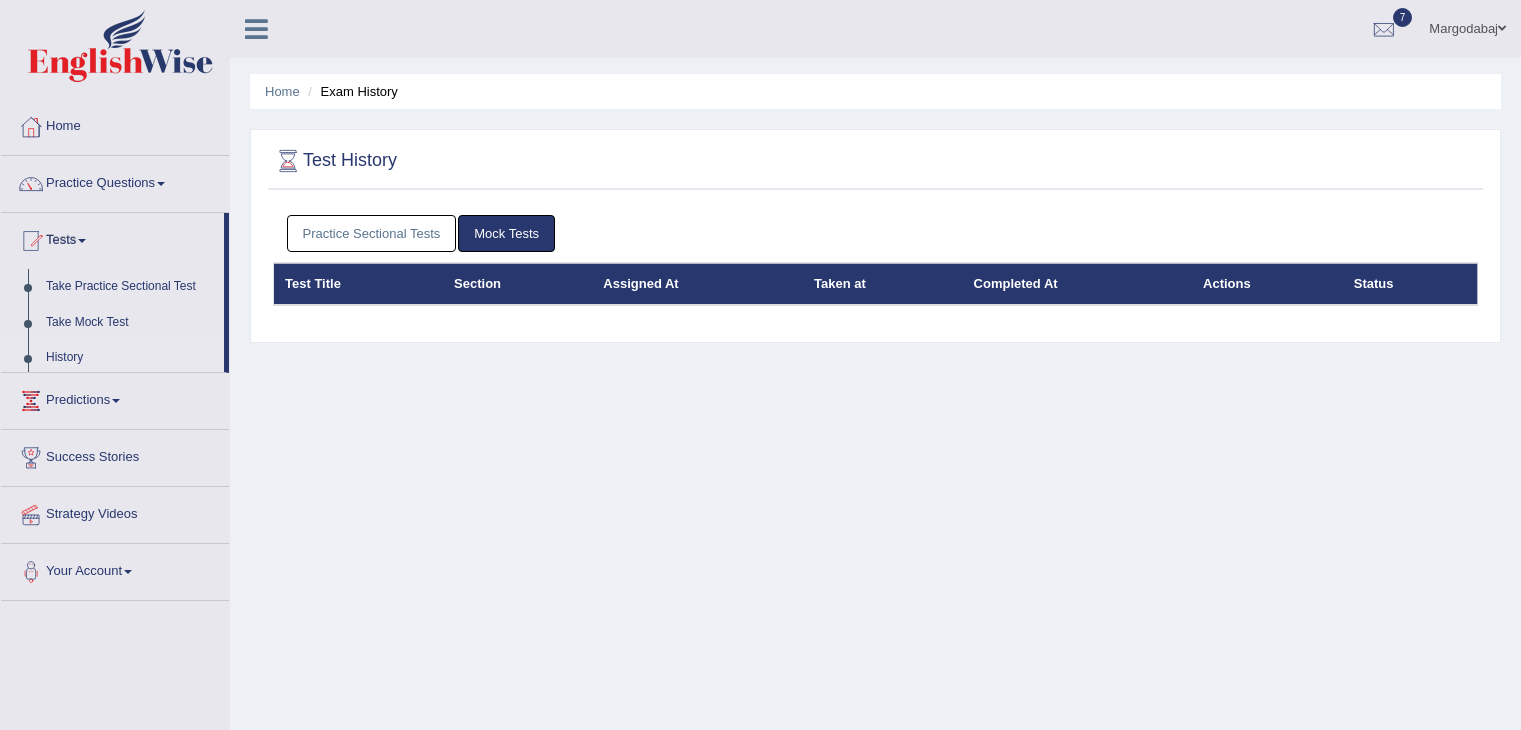 scroll, scrollTop: 0, scrollLeft: 0, axis: both 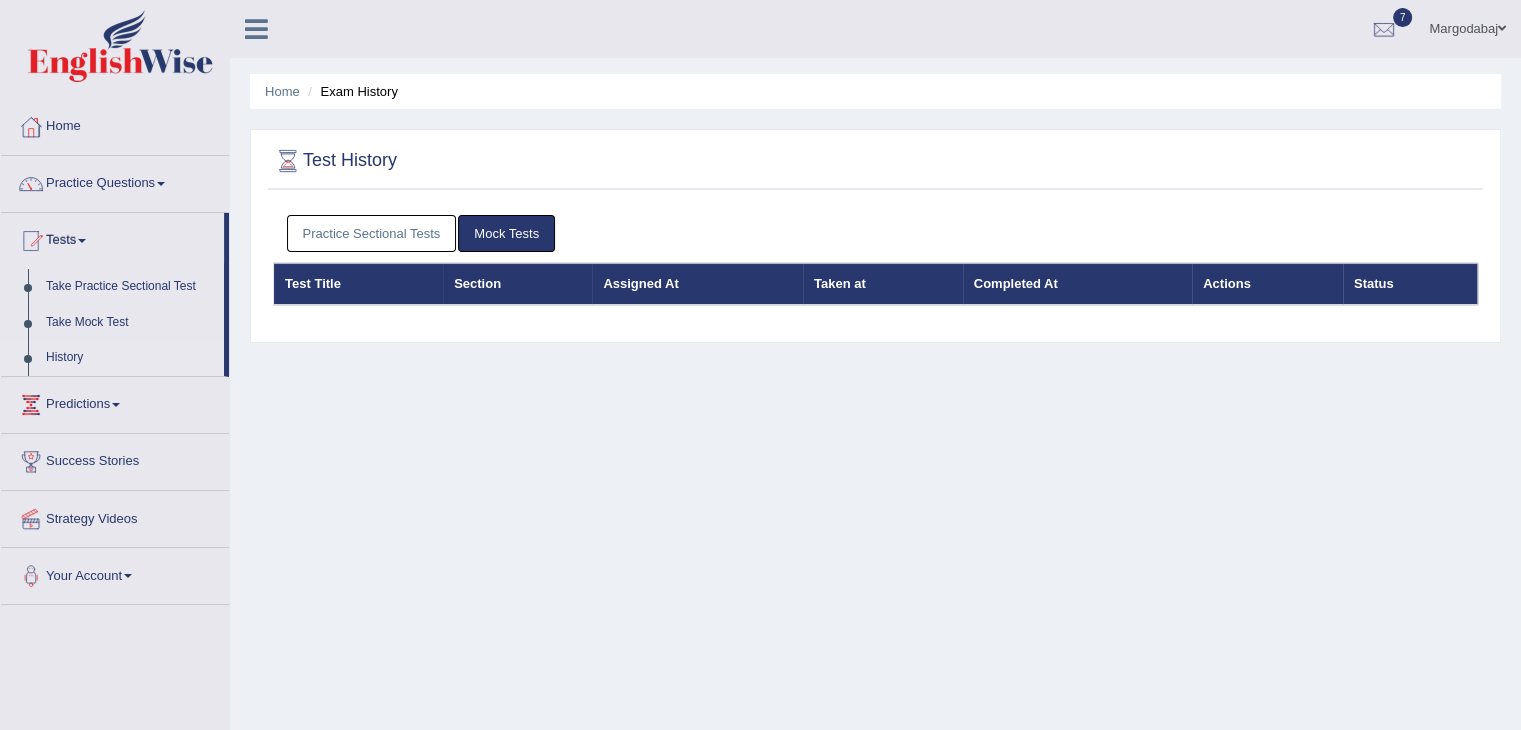 click on "Practice Sectional Tests" at bounding box center (372, 233) 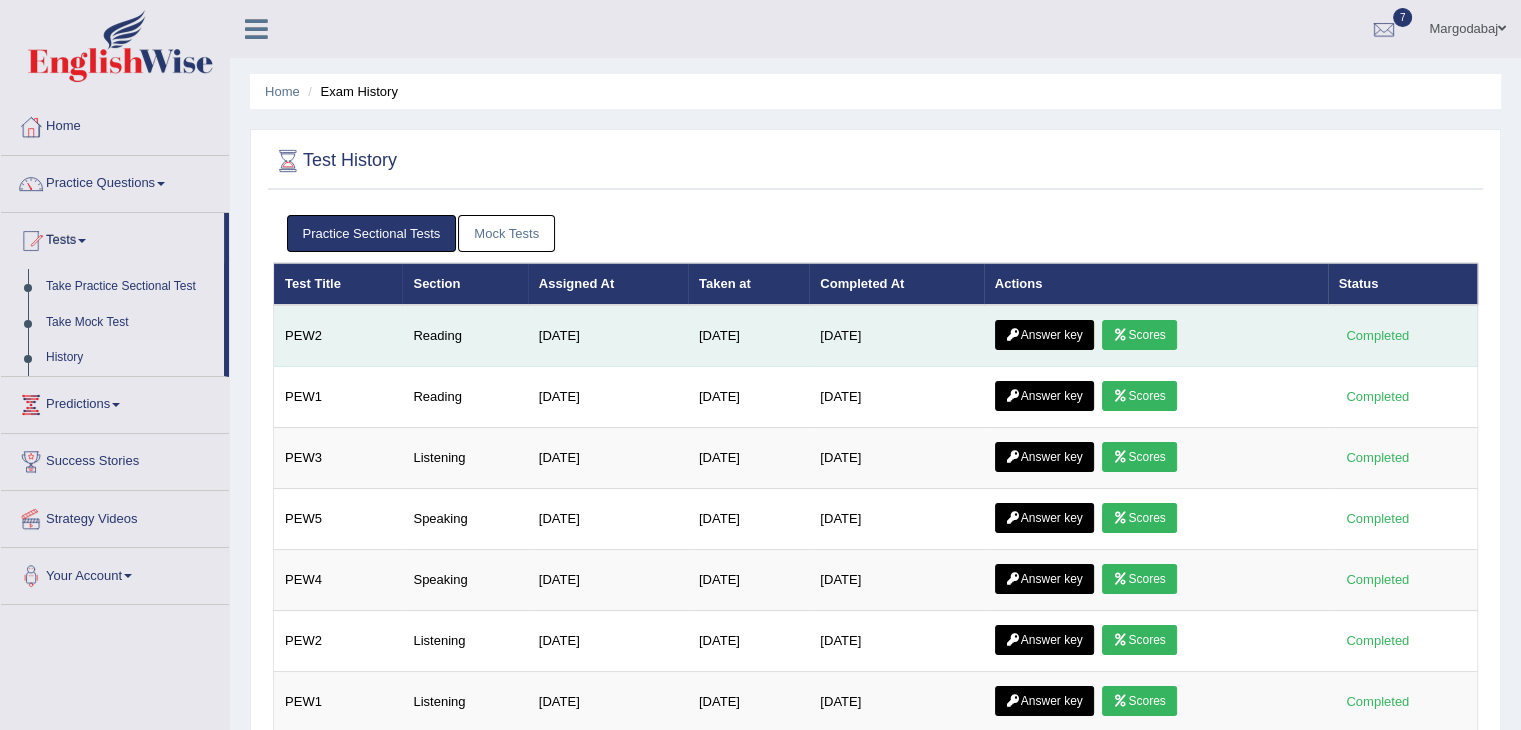 click on "Scores" at bounding box center (1139, 335) 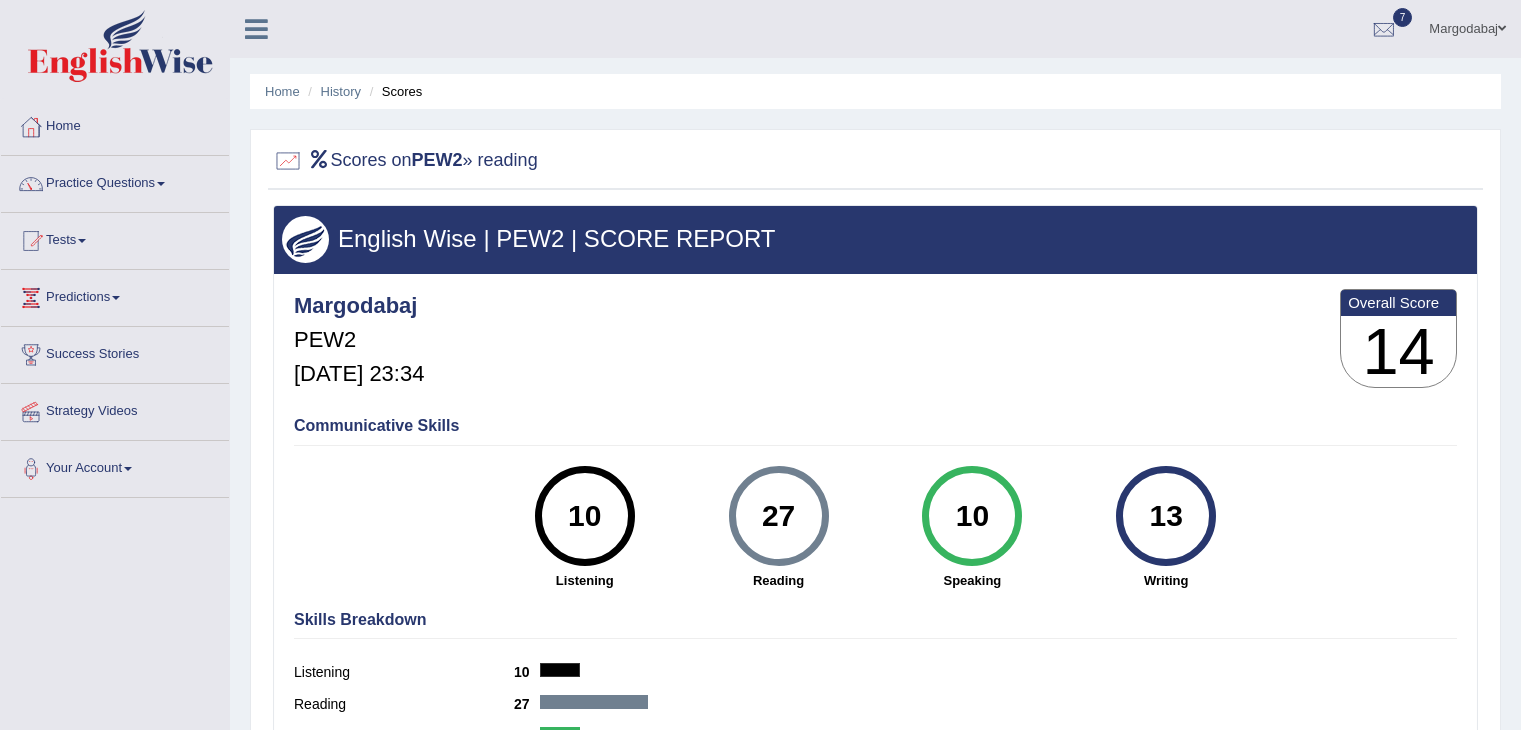 scroll, scrollTop: 0, scrollLeft: 0, axis: both 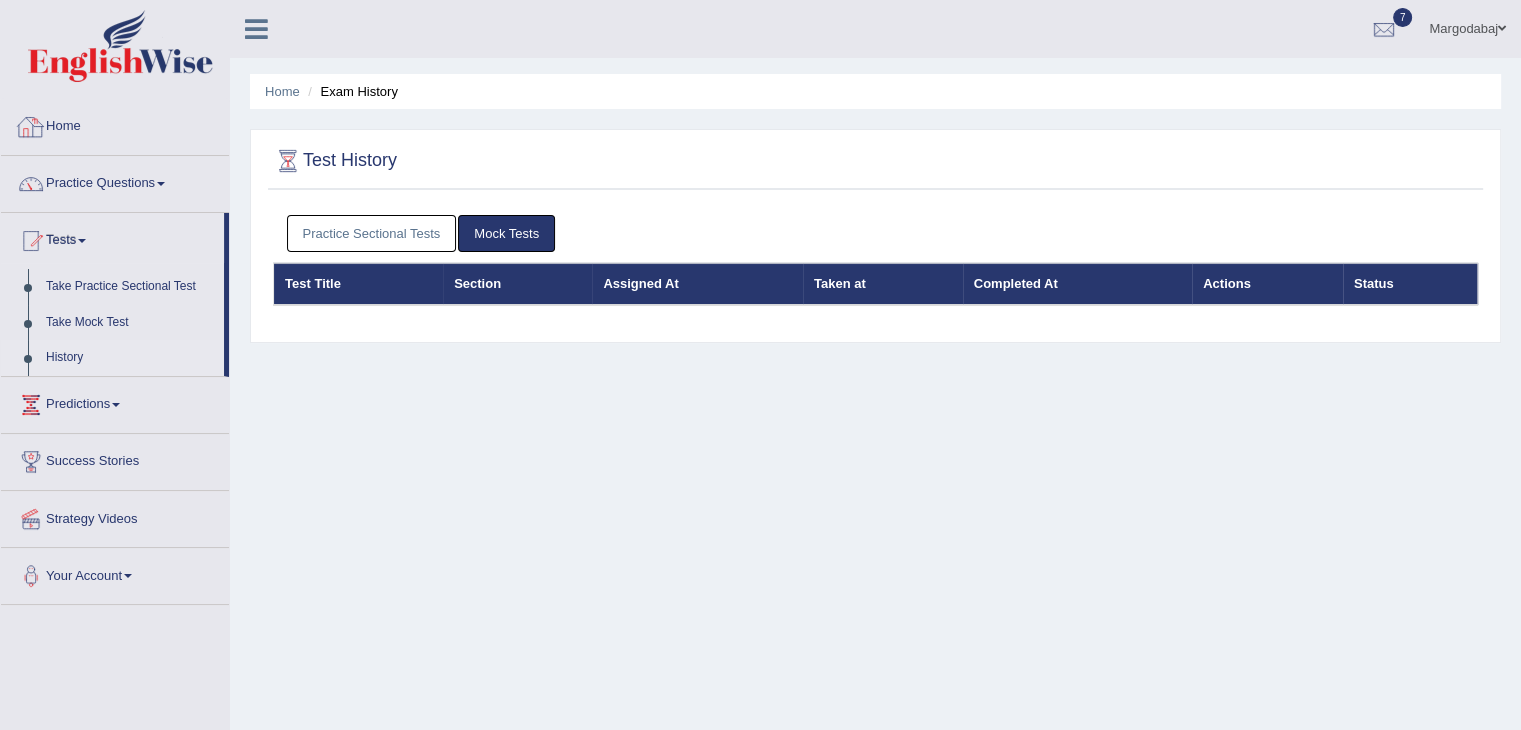 click on "Practice Sectional Tests" at bounding box center (372, 233) 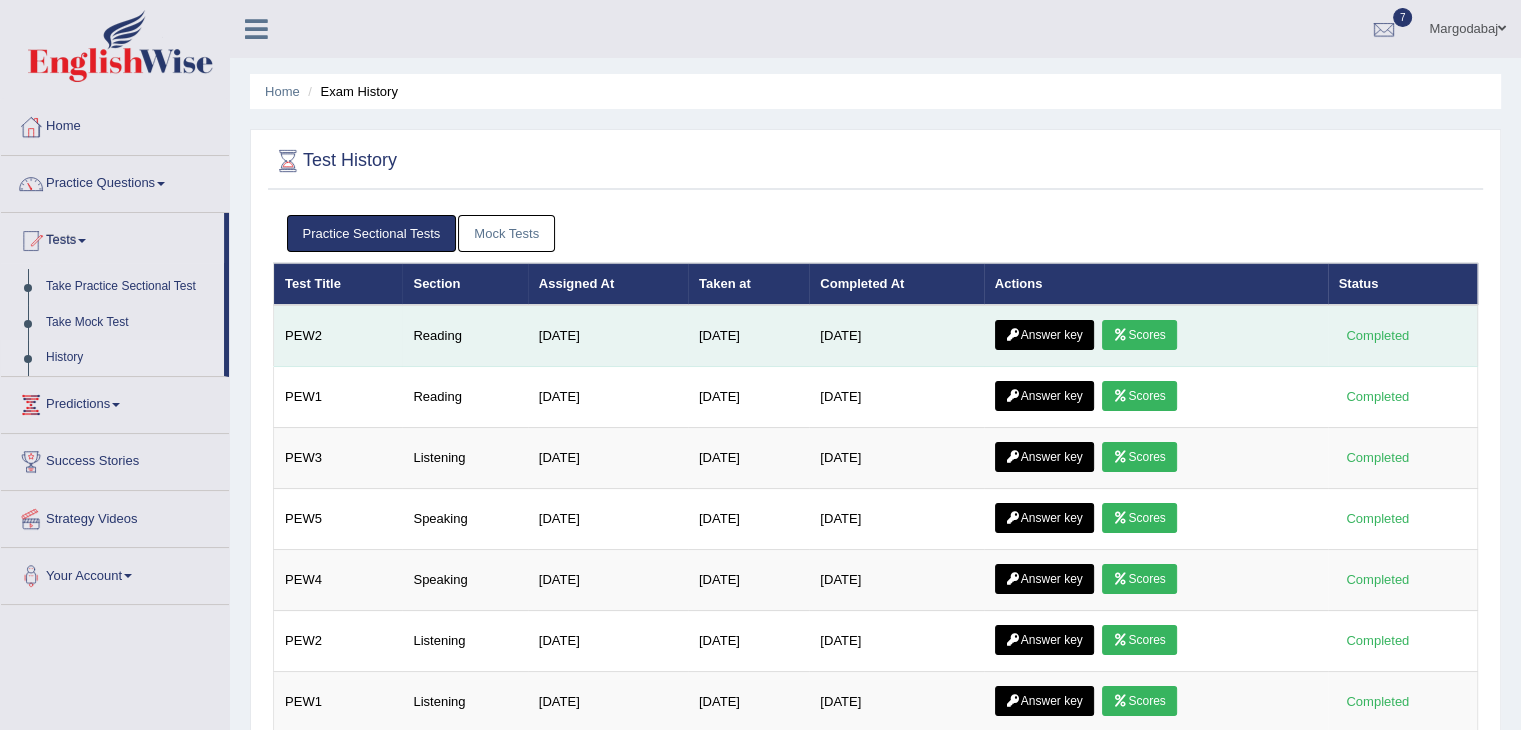 click on "Scores" at bounding box center [1139, 335] 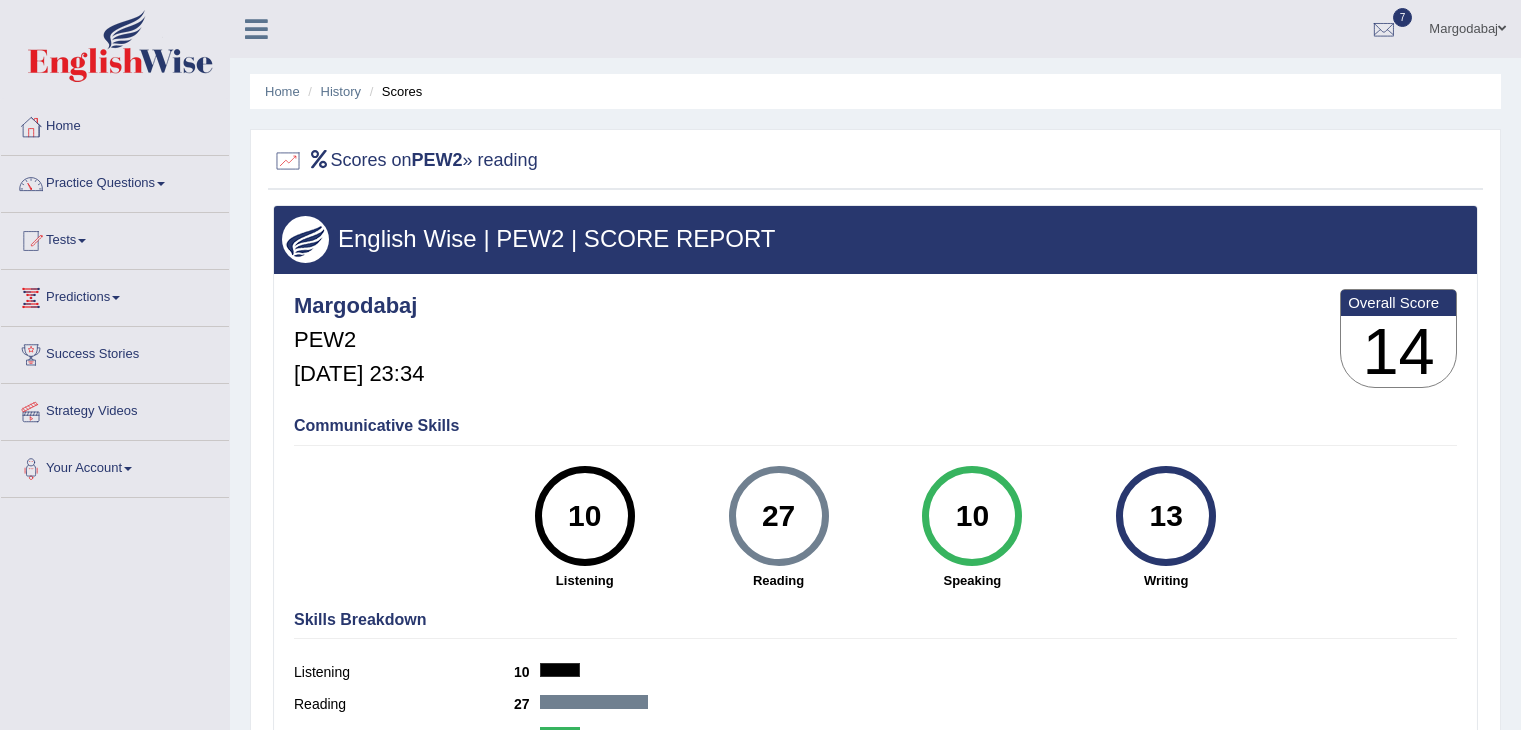 scroll, scrollTop: 0, scrollLeft: 0, axis: both 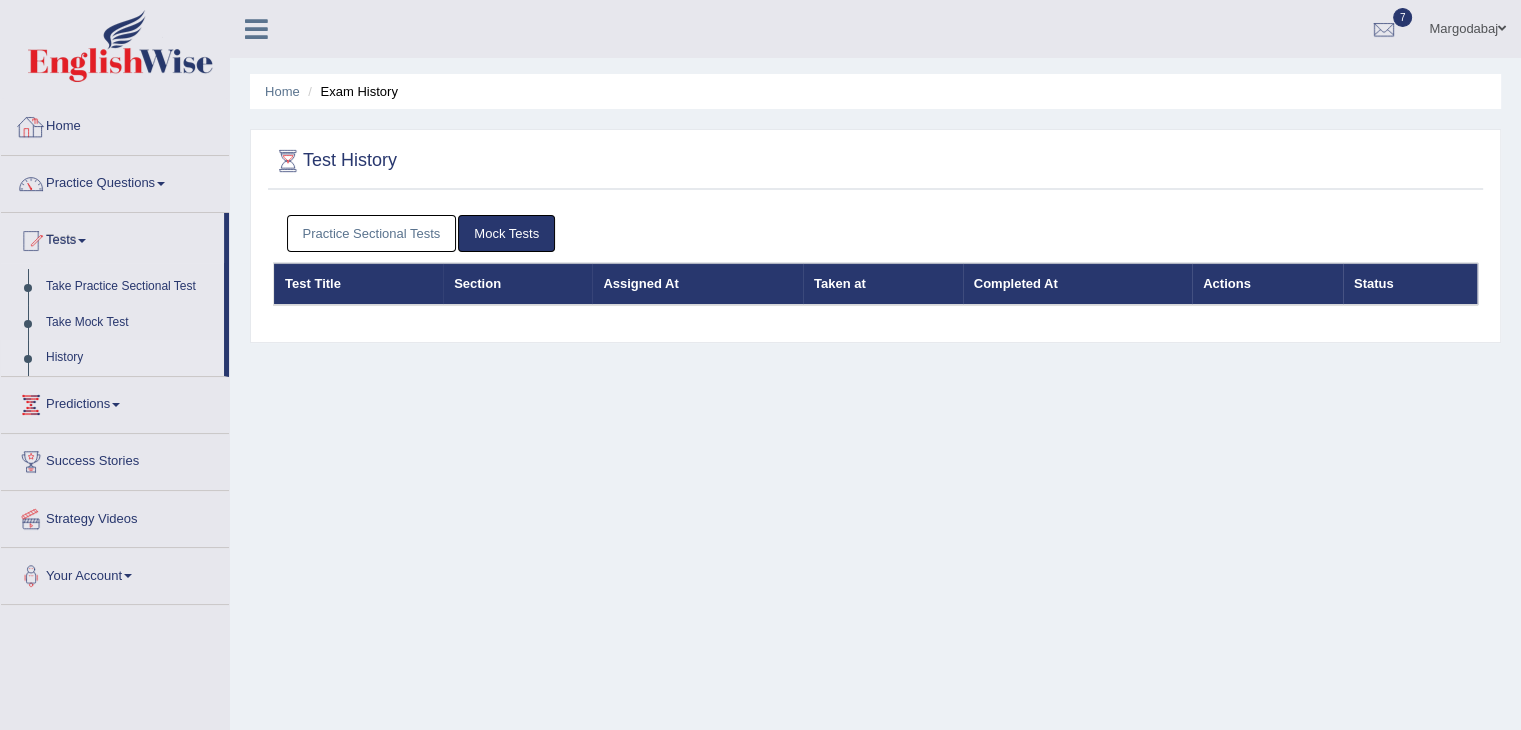 click on "Practice Sectional Tests" at bounding box center [372, 233] 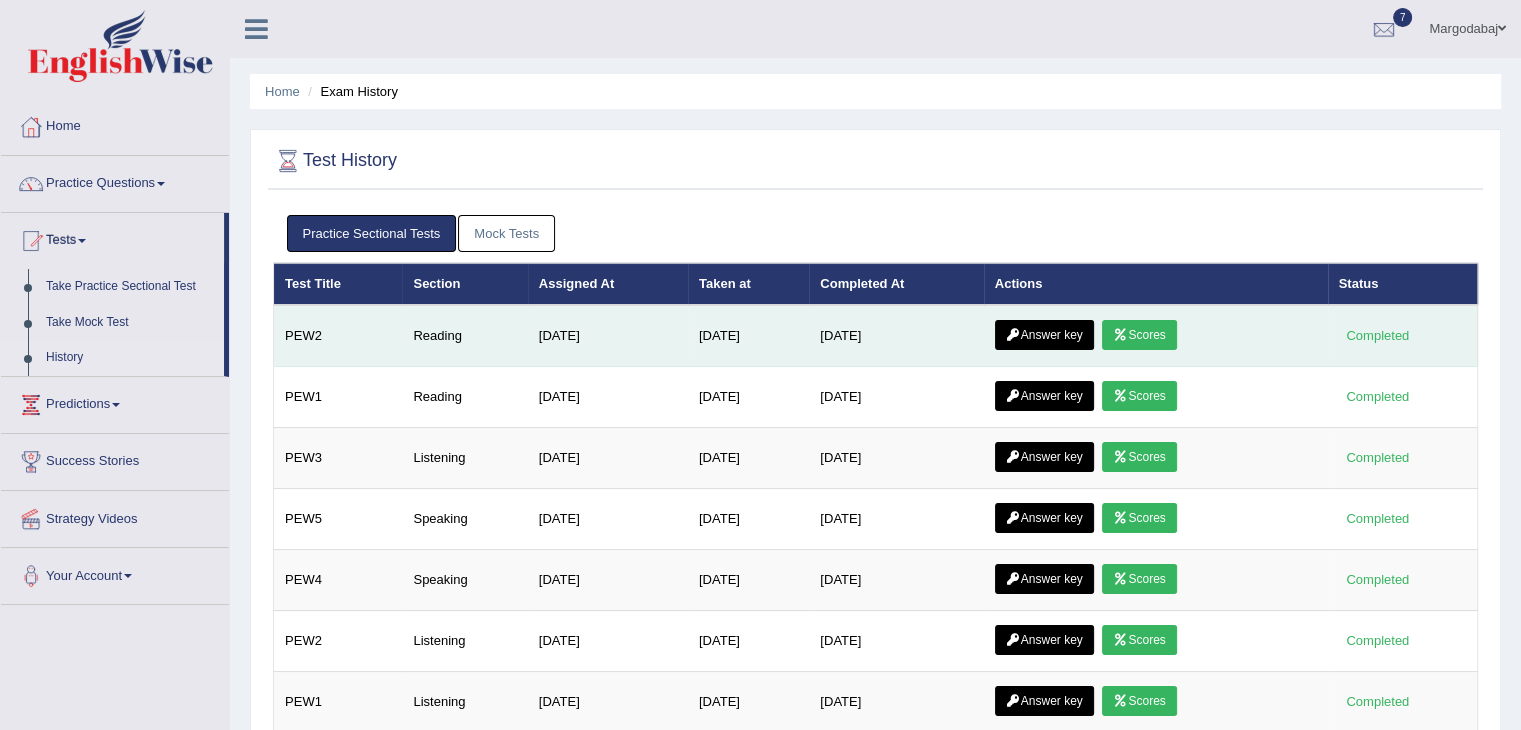 click on "Answer key" at bounding box center [1044, 335] 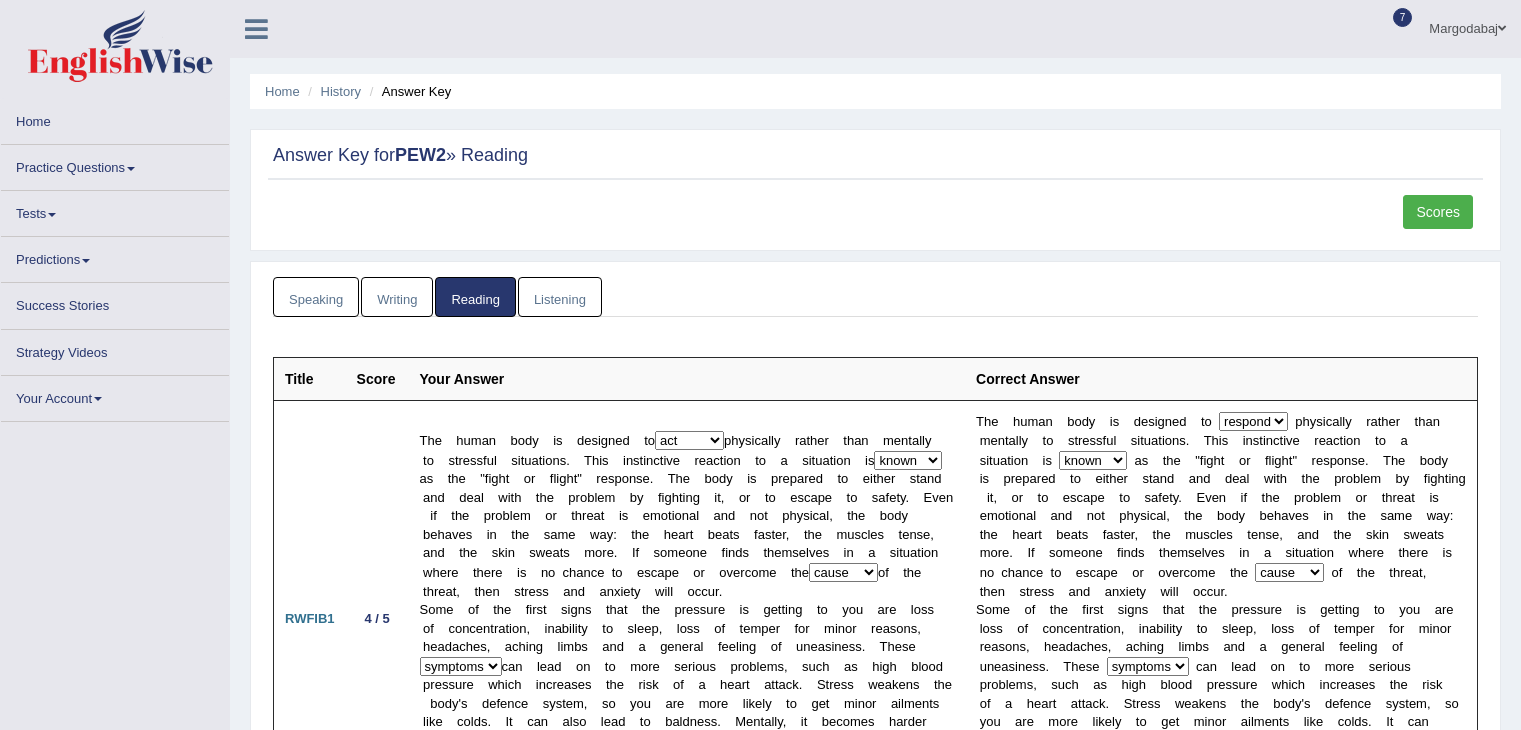 scroll, scrollTop: 0, scrollLeft: 0, axis: both 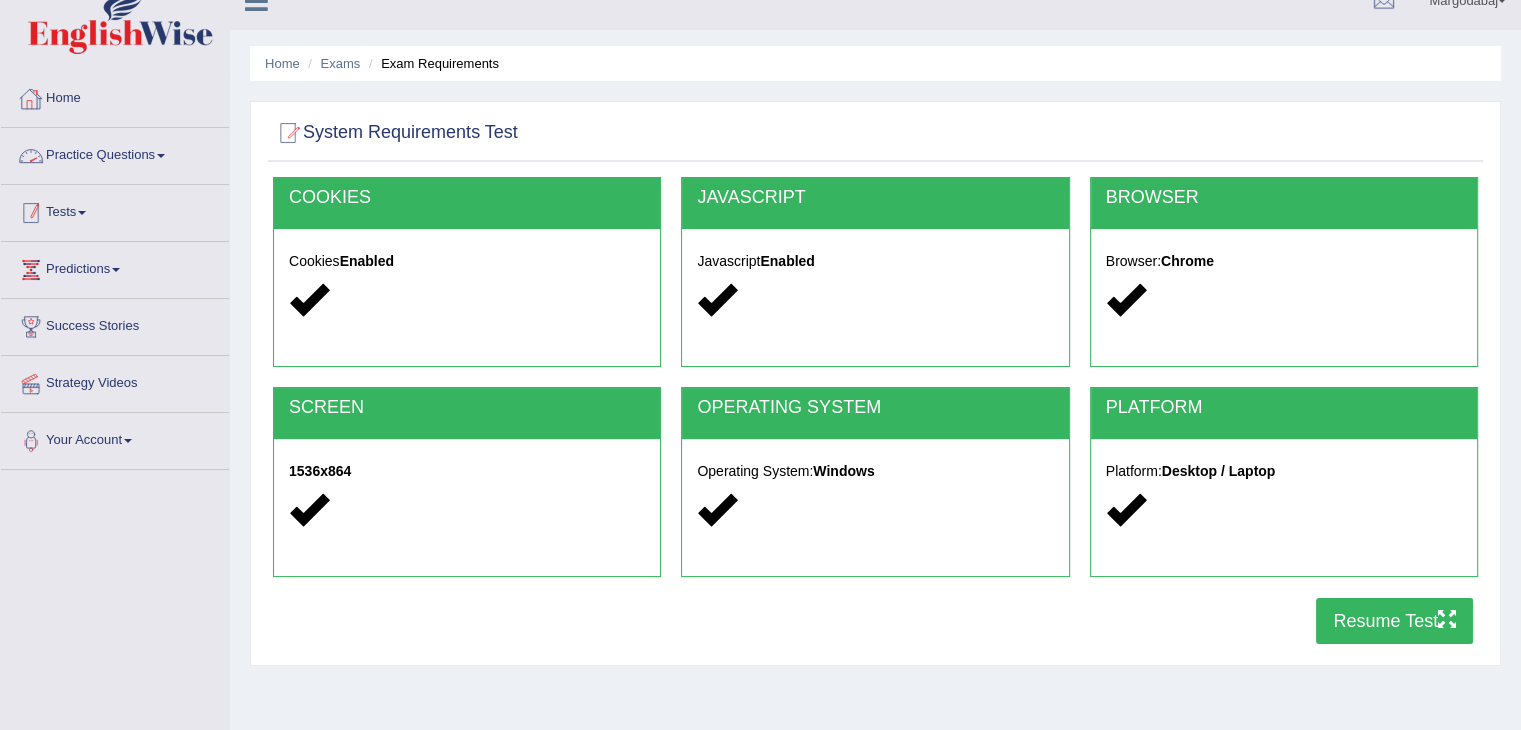 click on "Tests" at bounding box center [115, 210] 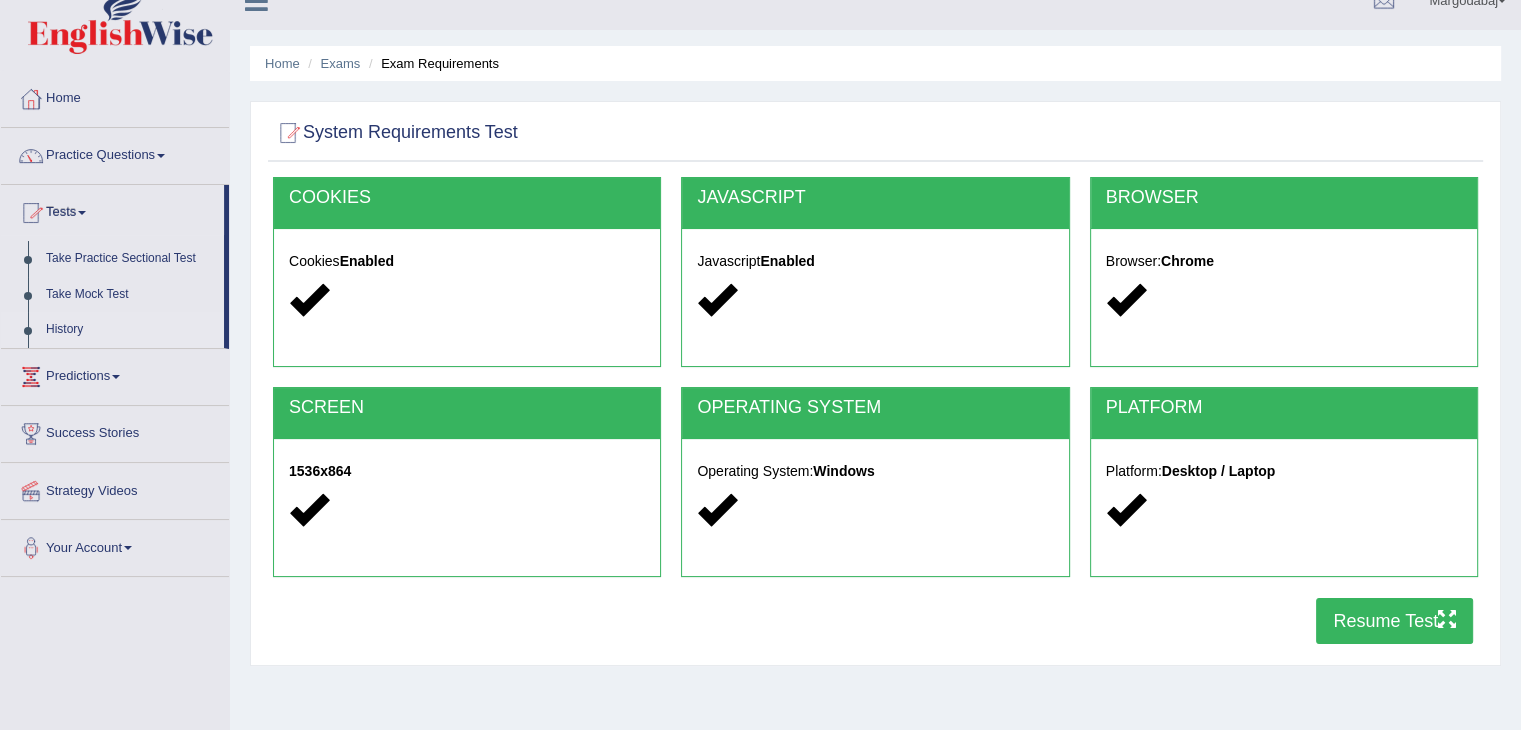 click on "History" at bounding box center [130, 330] 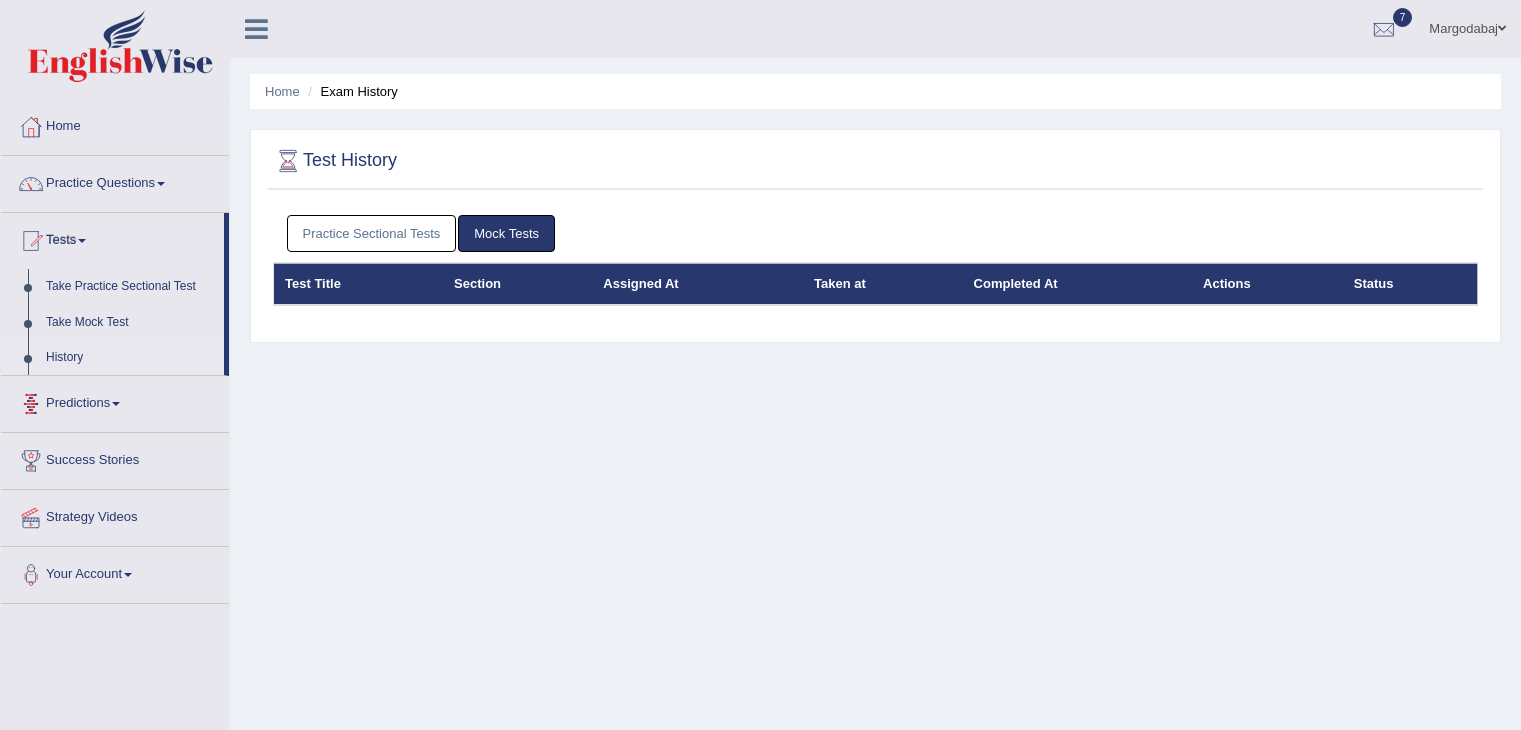 scroll, scrollTop: 0, scrollLeft: 0, axis: both 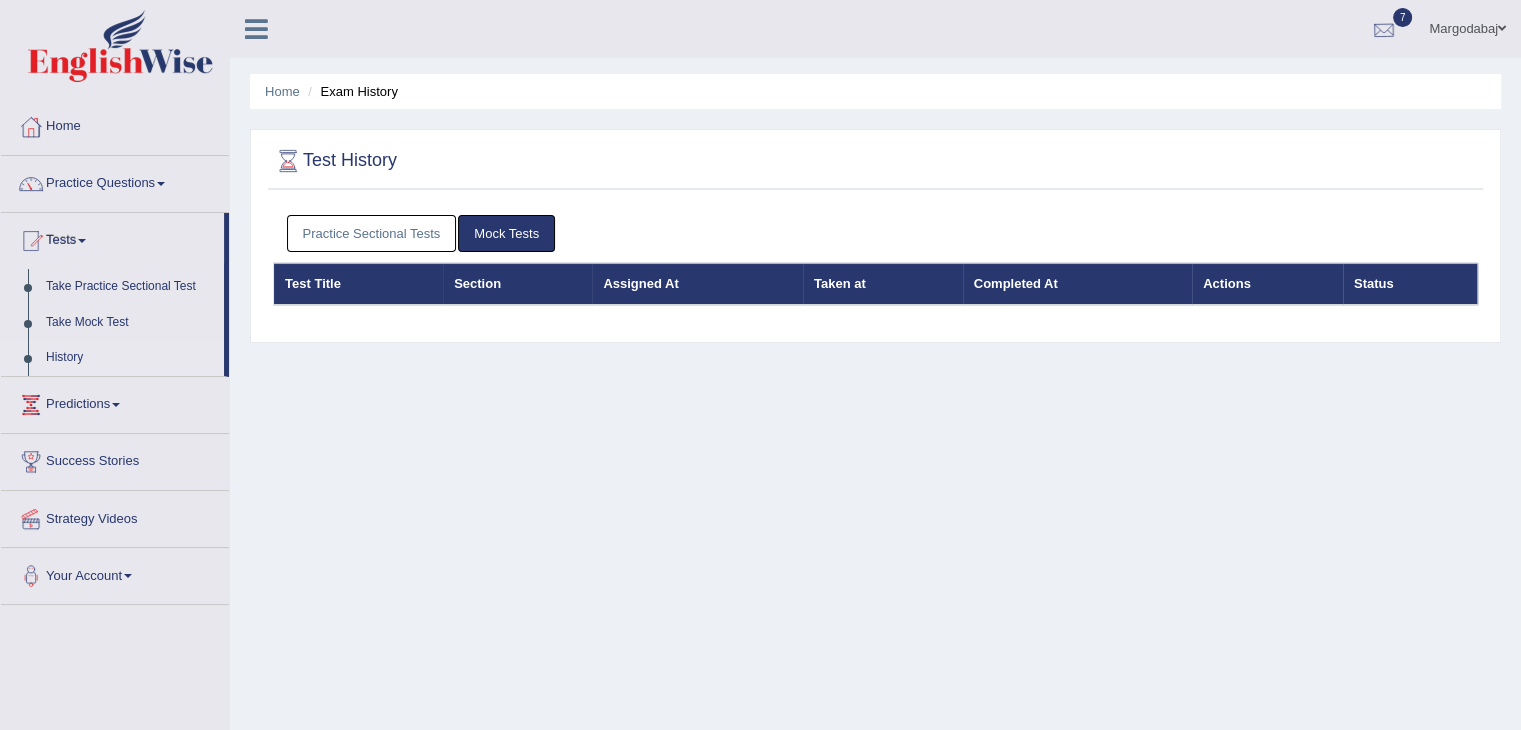 click at bounding box center [1384, 30] 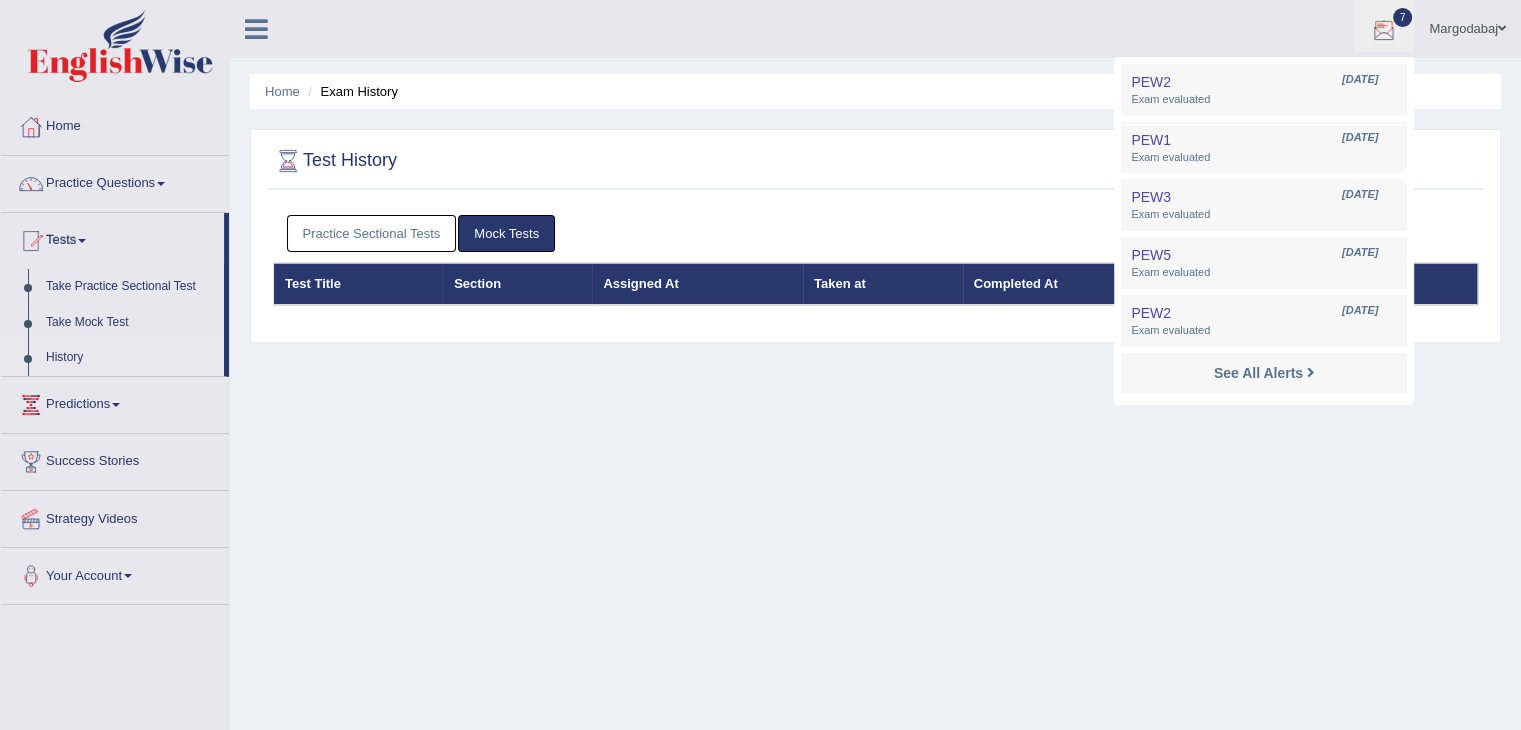 click at bounding box center (1384, 30) 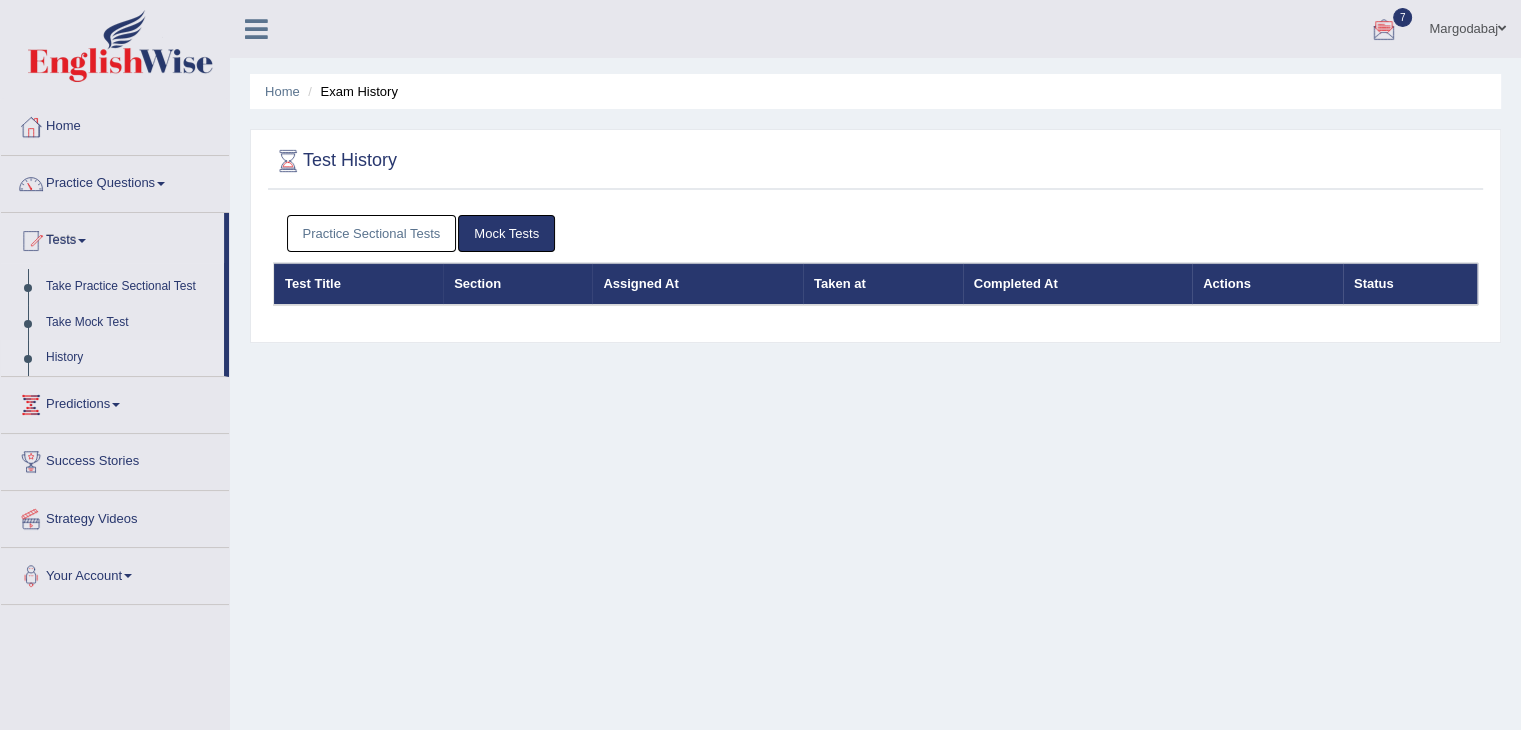 click on "Practice Sectional Tests" at bounding box center [372, 233] 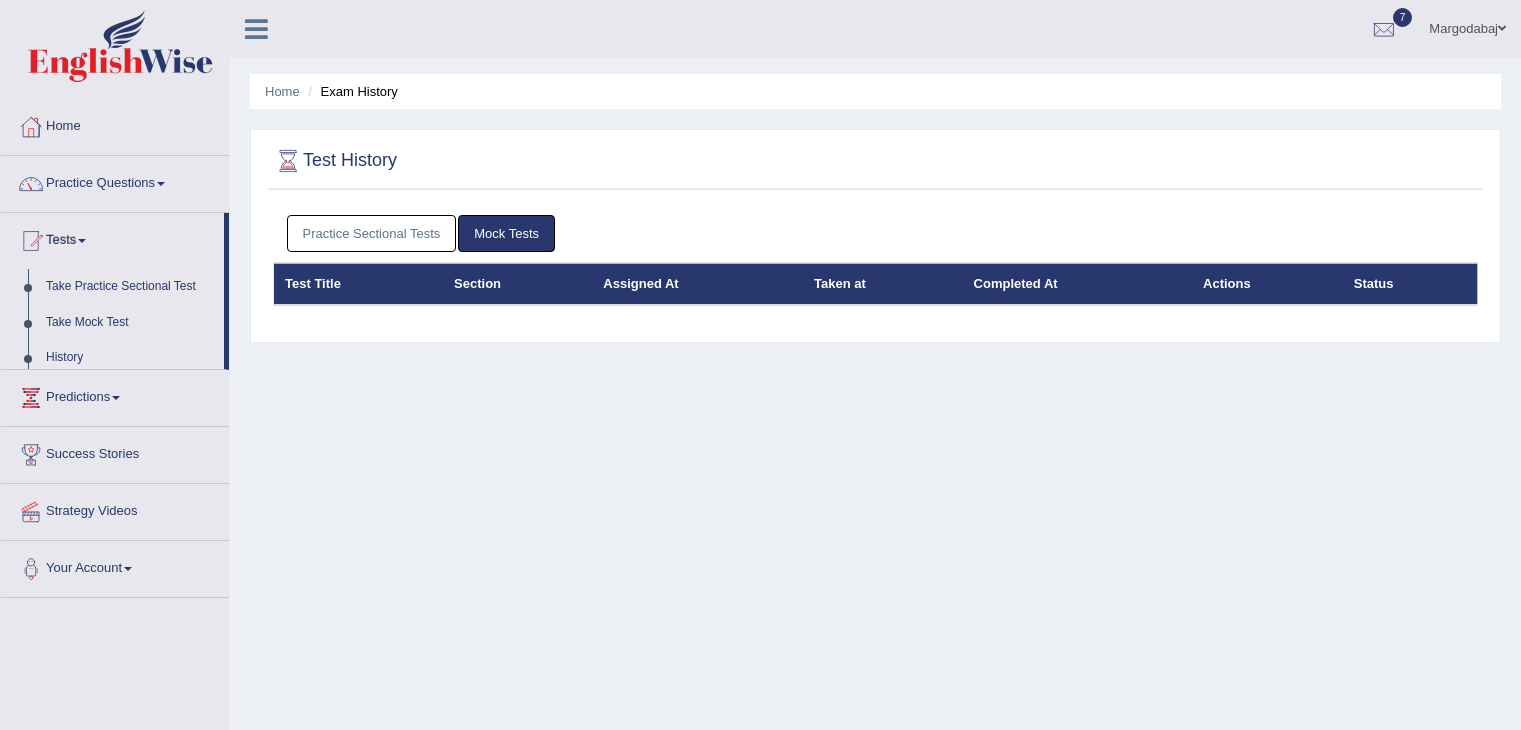 scroll, scrollTop: 0, scrollLeft: 0, axis: both 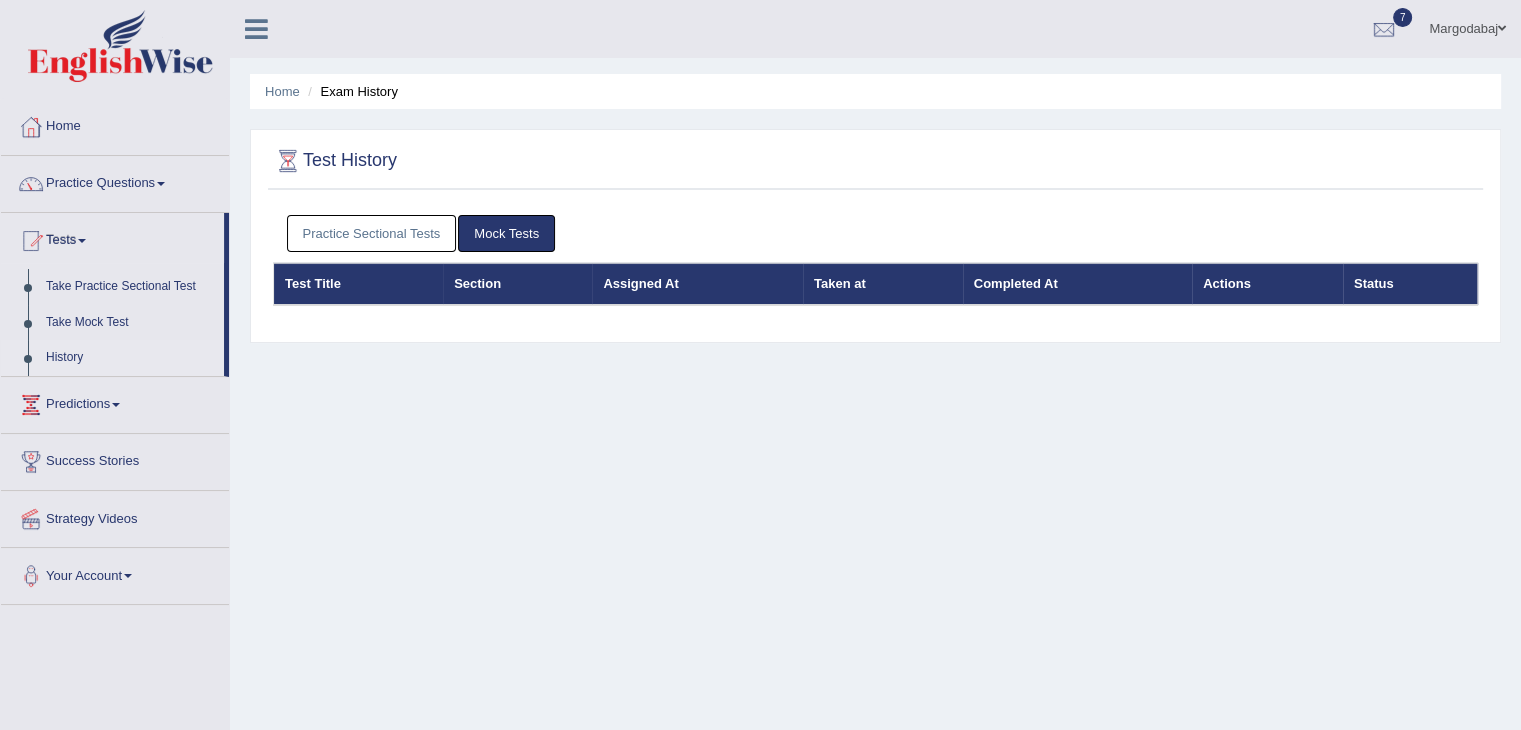 click on "Practice Sectional Tests" at bounding box center [372, 233] 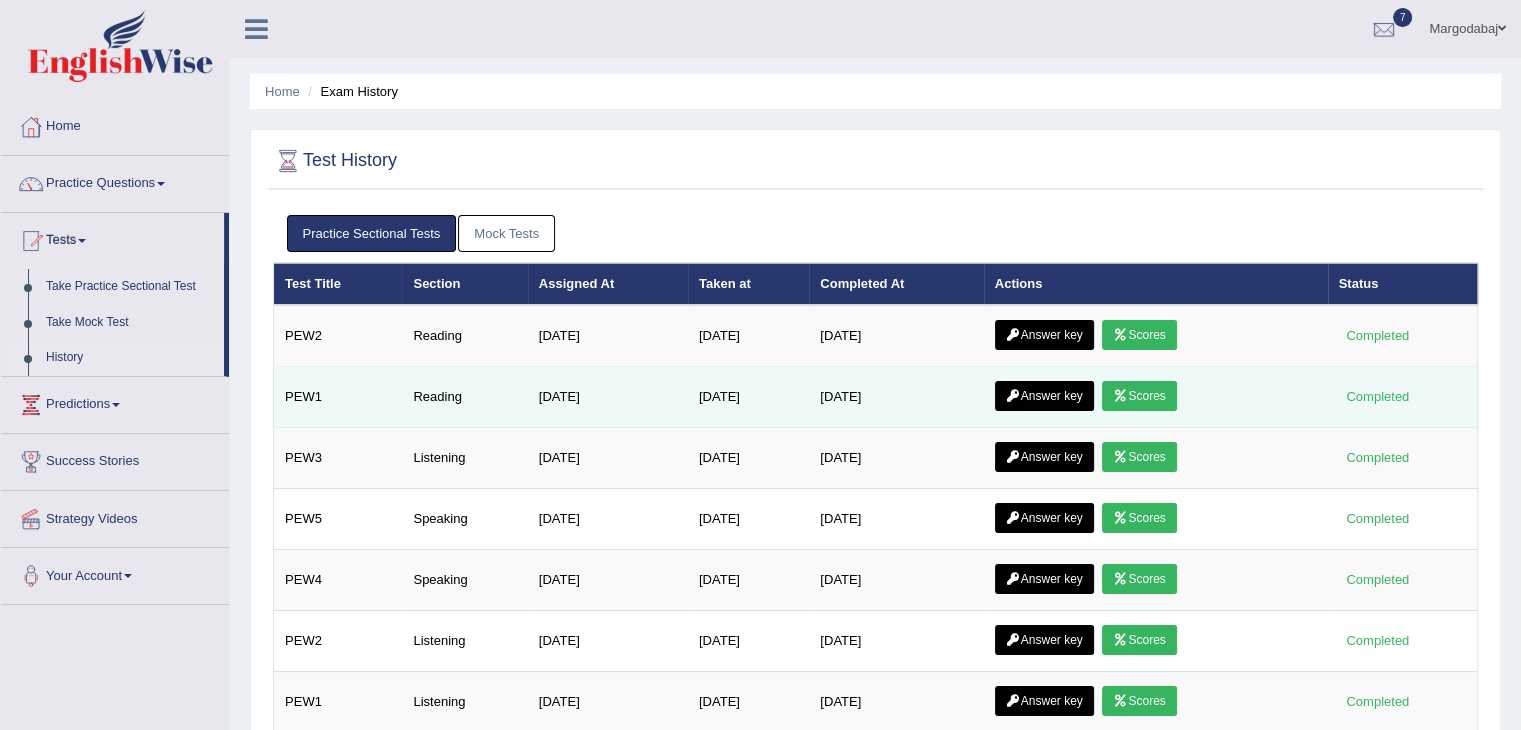click on "Scores" at bounding box center (1139, 396) 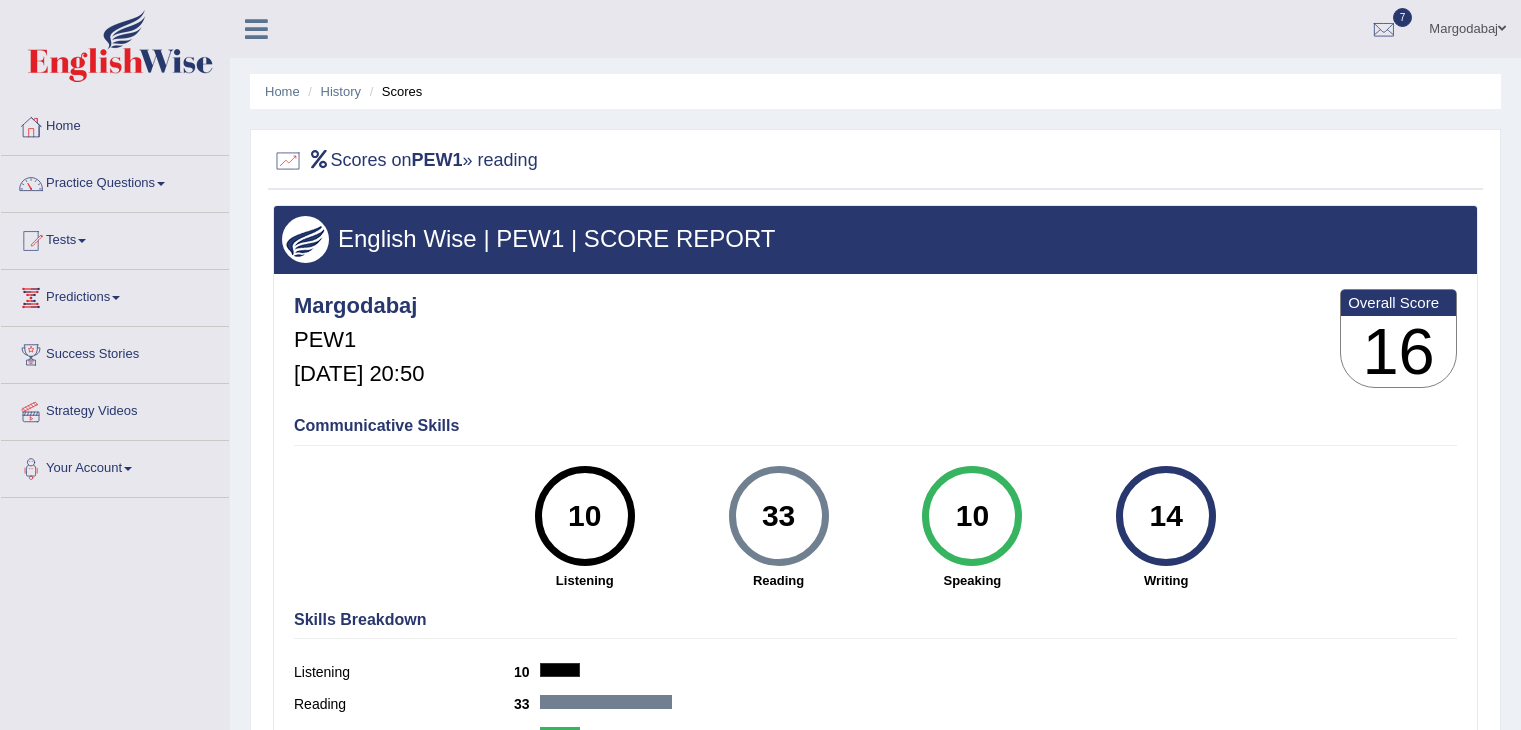 scroll, scrollTop: 0, scrollLeft: 0, axis: both 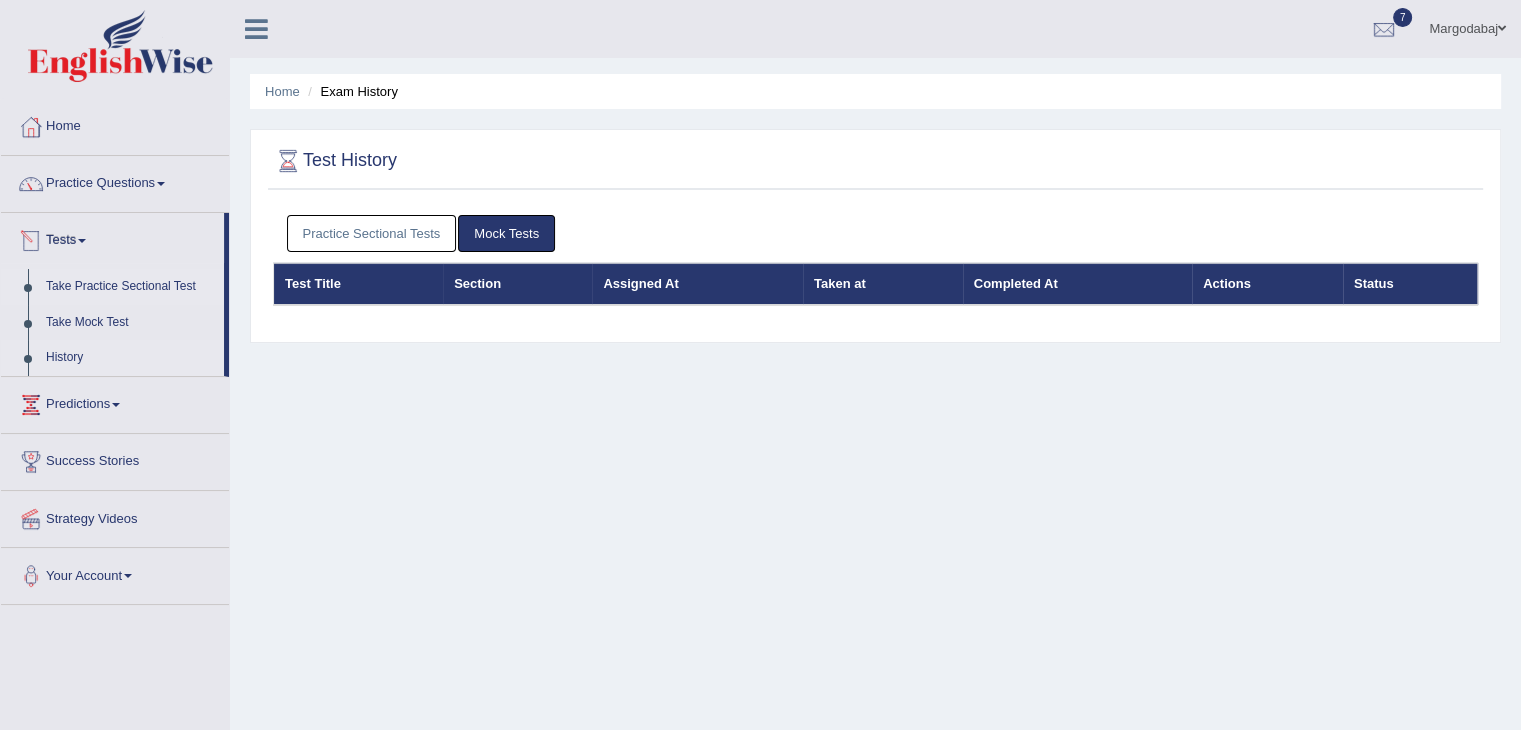 click on "Take Practice Sectional Test" at bounding box center (130, 287) 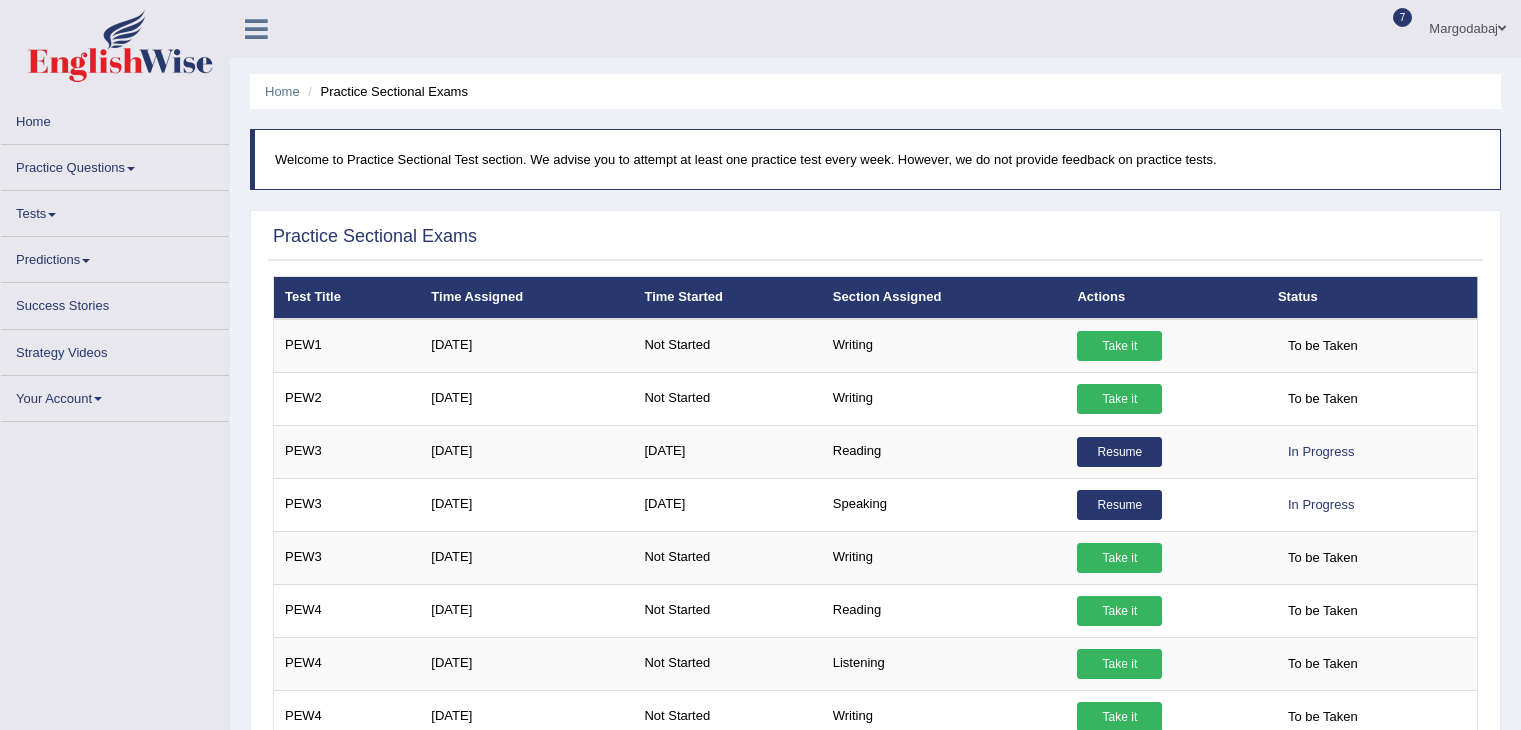 scroll, scrollTop: 0, scrollLeft: 0, axis: both 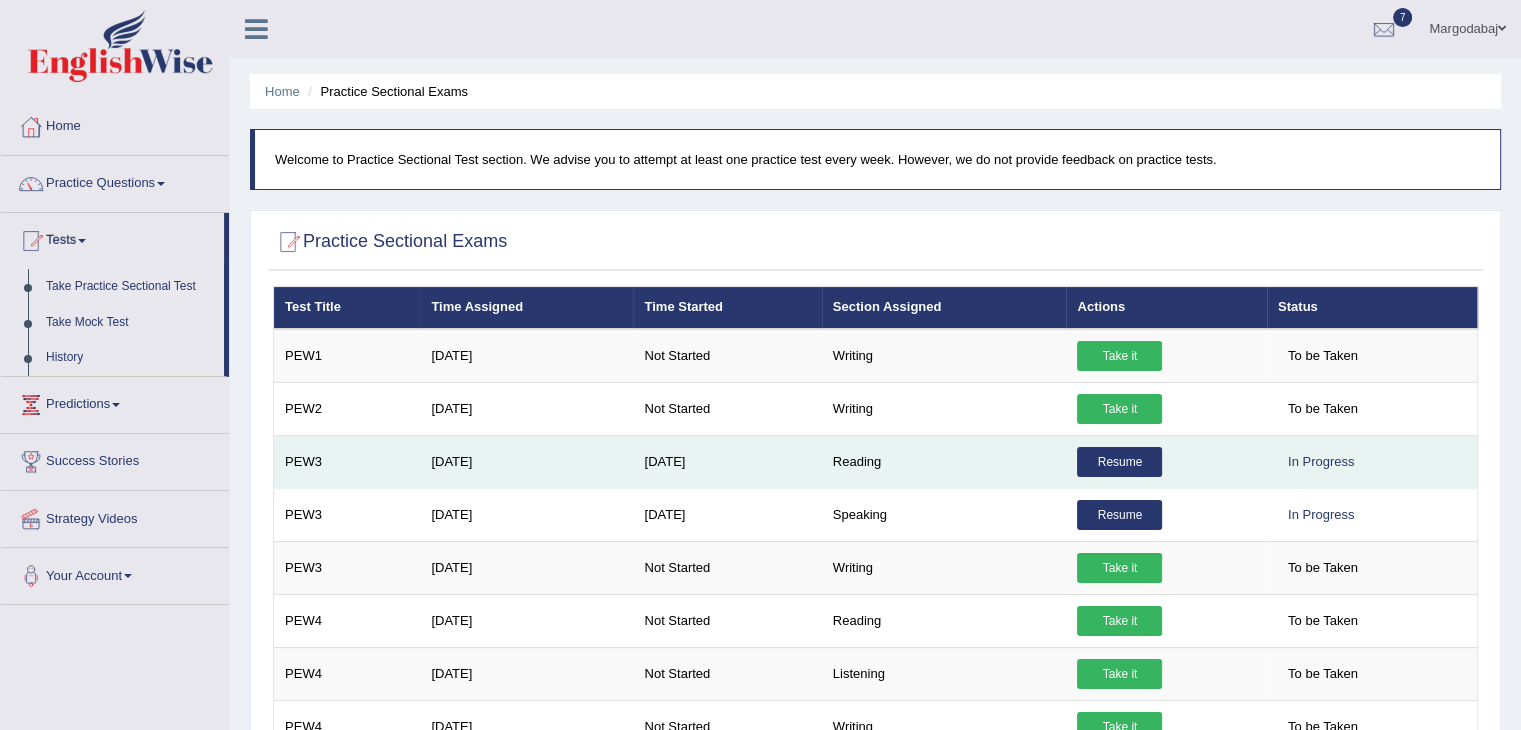 click on "Resume" at bounding box center (1119, 462) 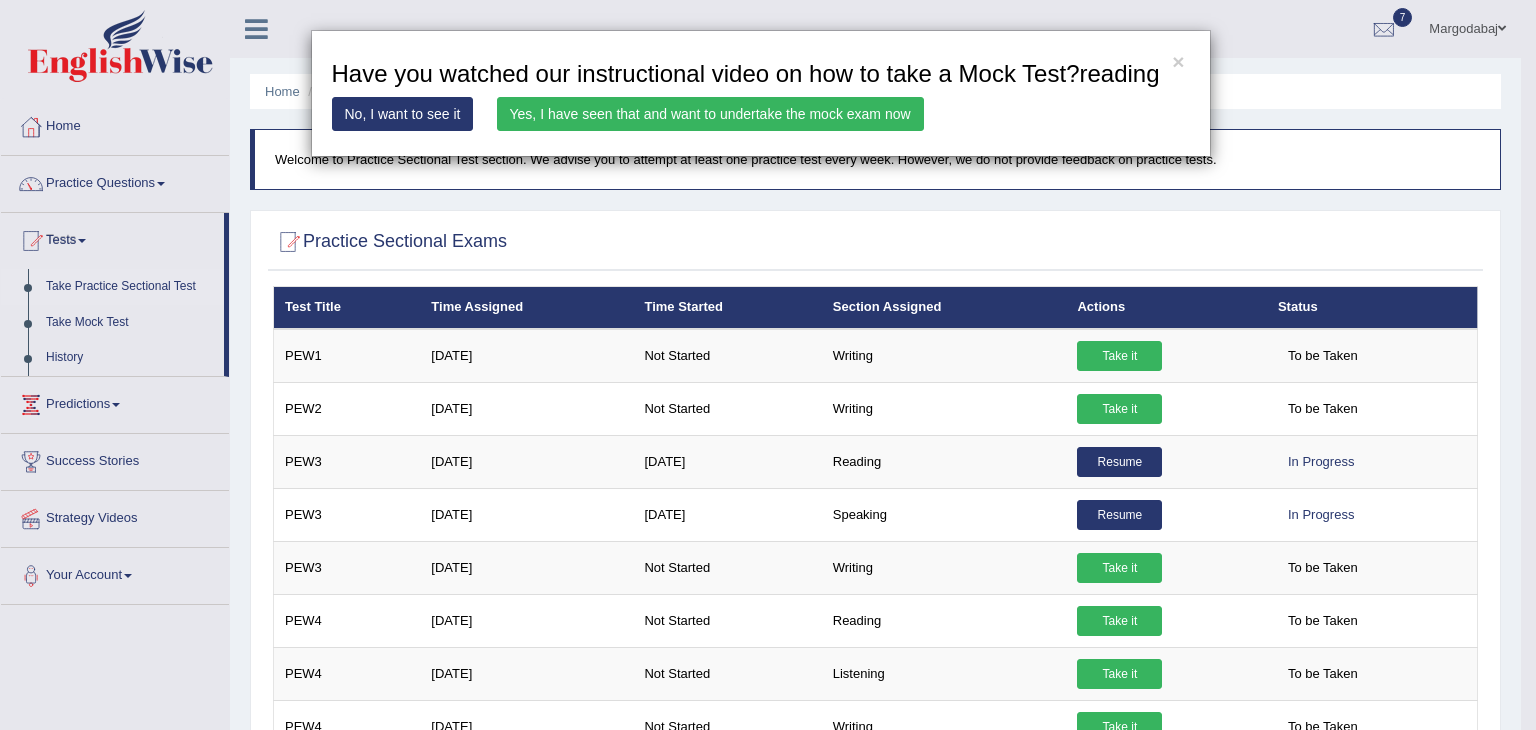 click on "Yes, I have seen that and want to undertake the mock exam now" at bounding box center (710, 114) 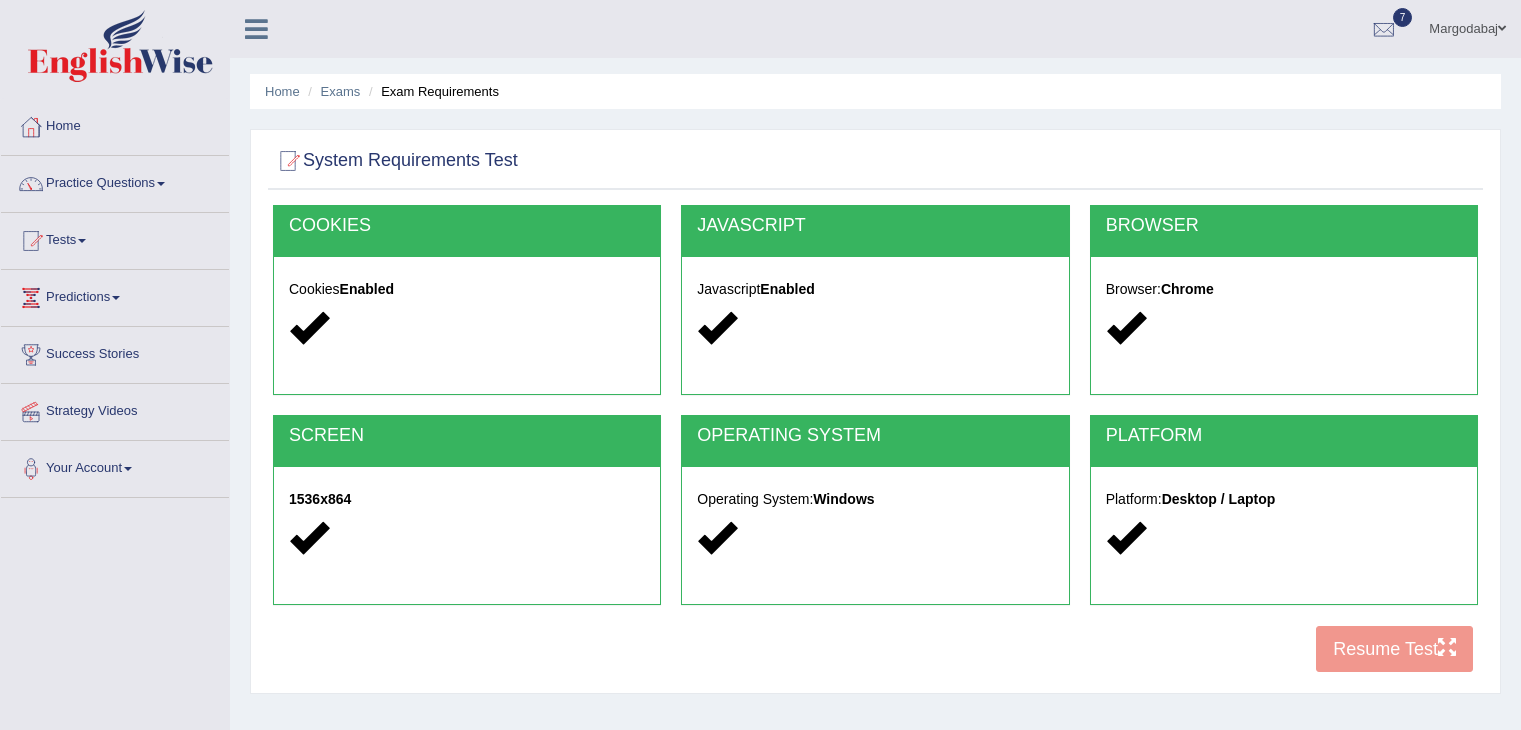 scroll, scrollTop: 0, scrollLeft: 0, axis: both 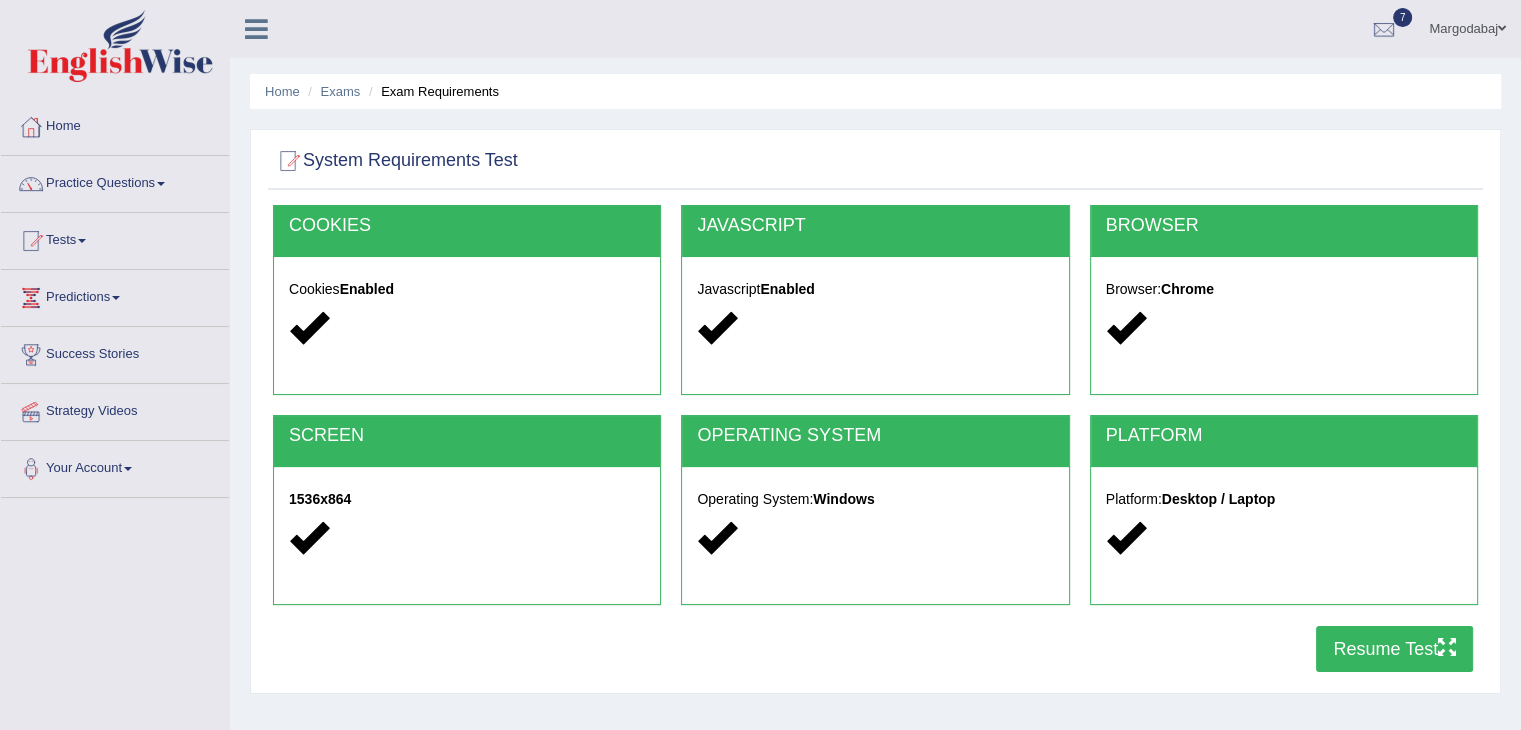 click on "Resume Test" at bounding box center [1394, 649] 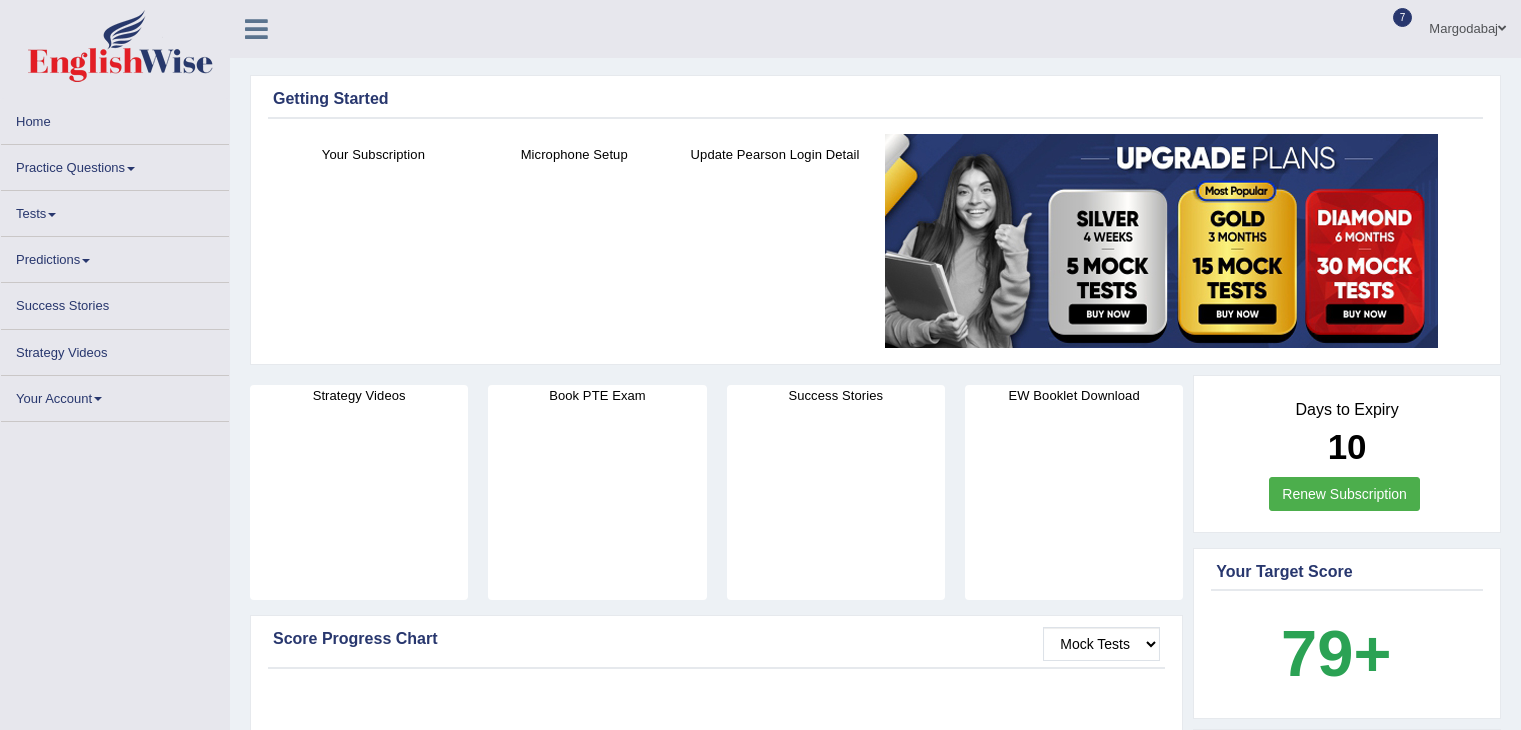 scroll, scrollTop: 0, scrollLeft: 0, axis: both 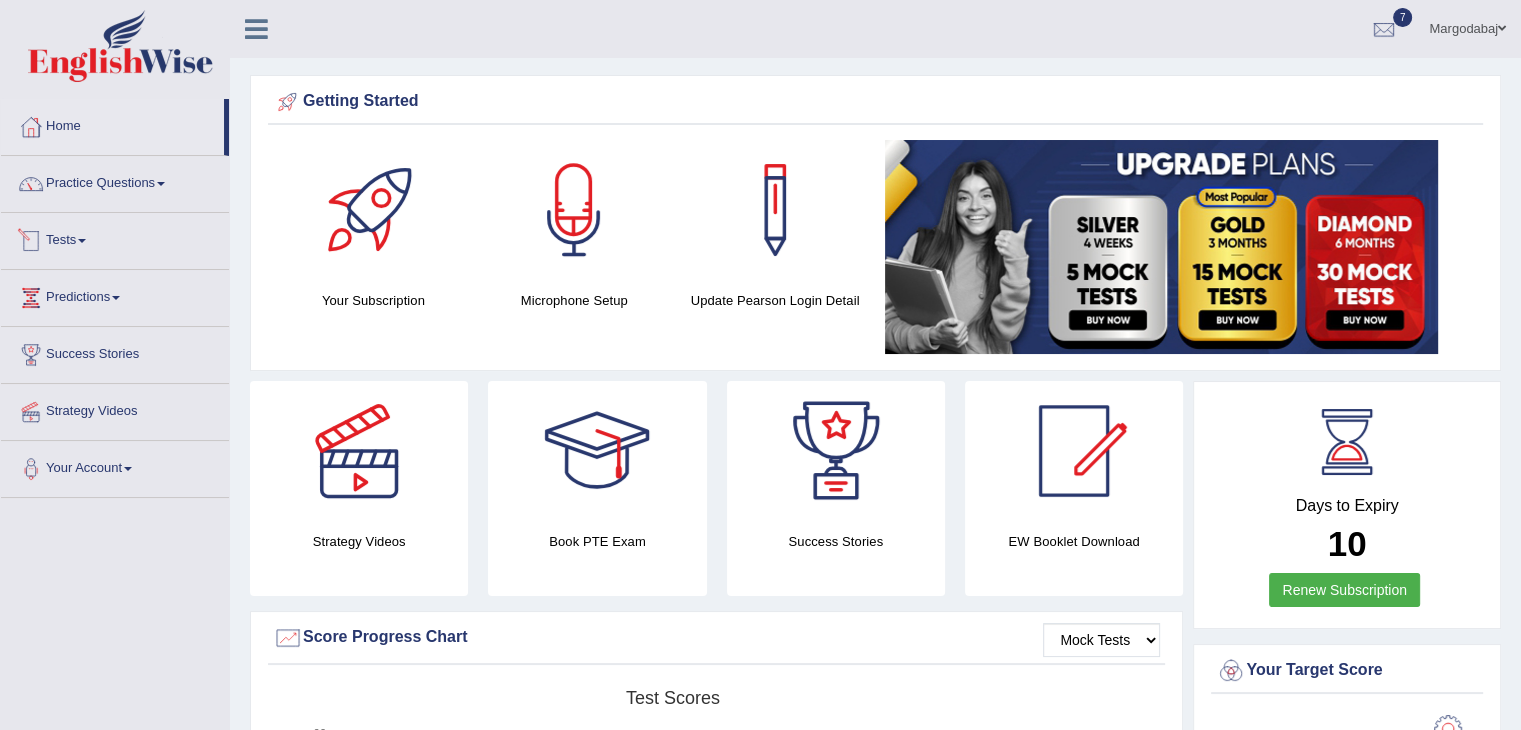 click on "Tests" at bounding box center [115, 238] 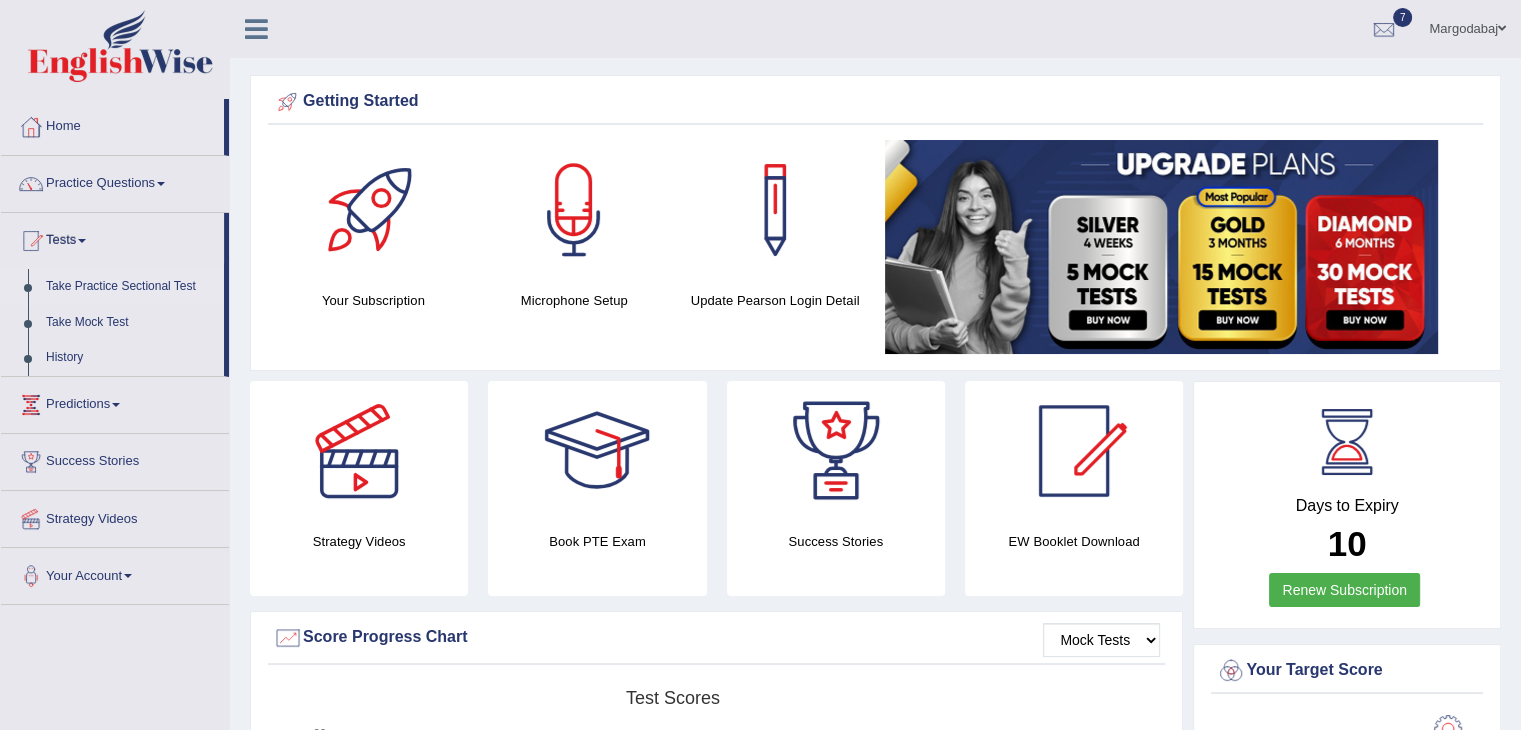 click on "Take Practice Sectional Test" at bounding box center (130, 287) 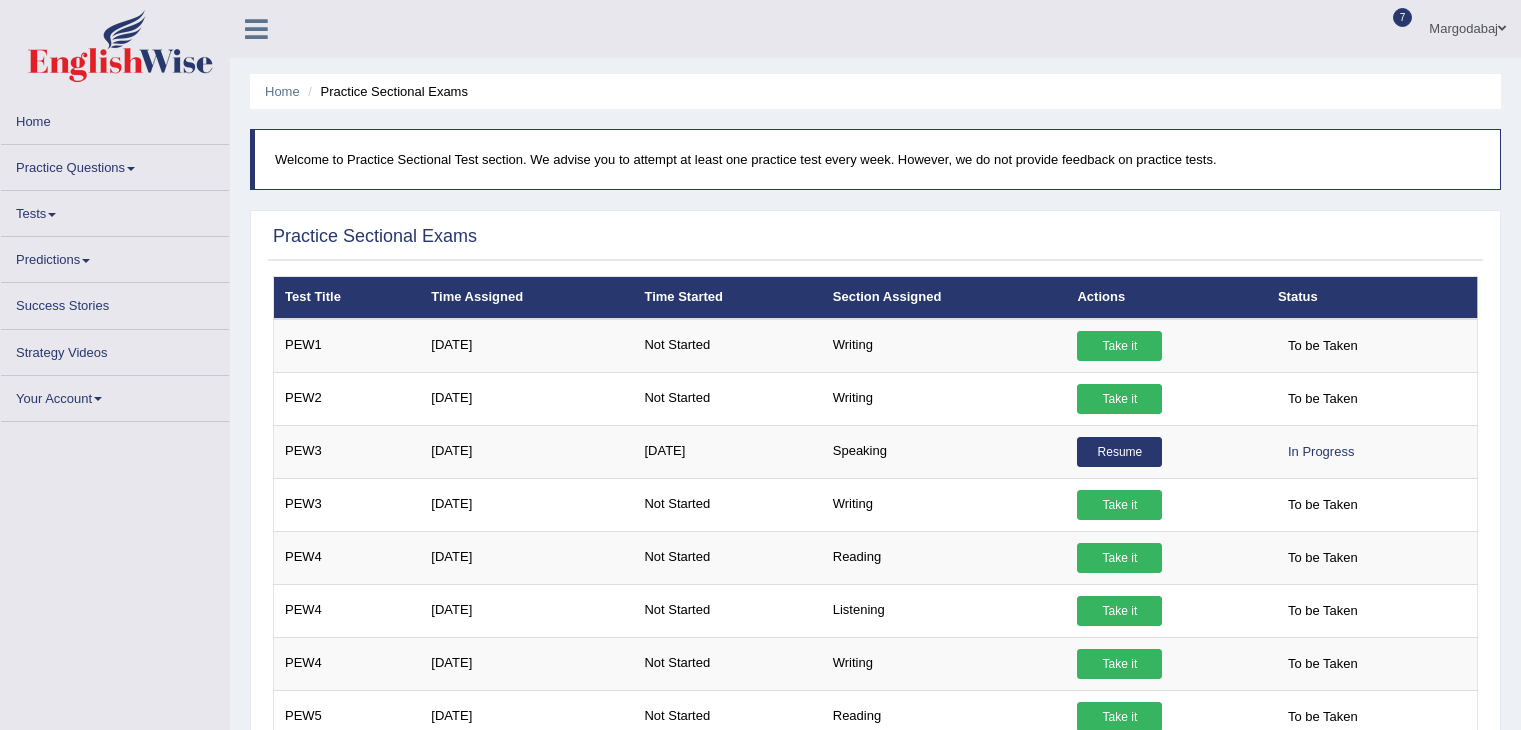 scroll, scrollTop: 0, scrollLeft: 0, axis: both 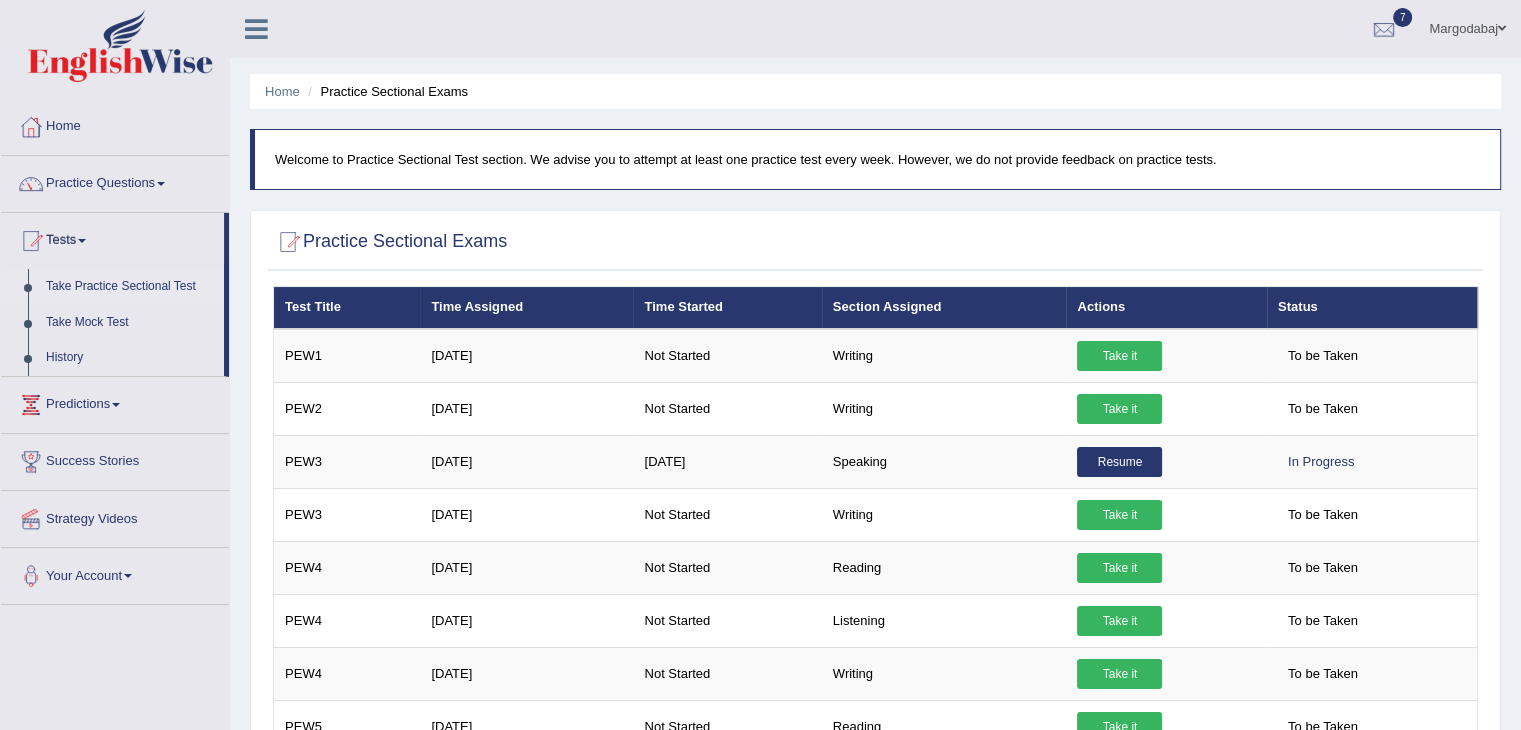 click on "Take Practice Sectional Test" at bounding box center (130, 287) 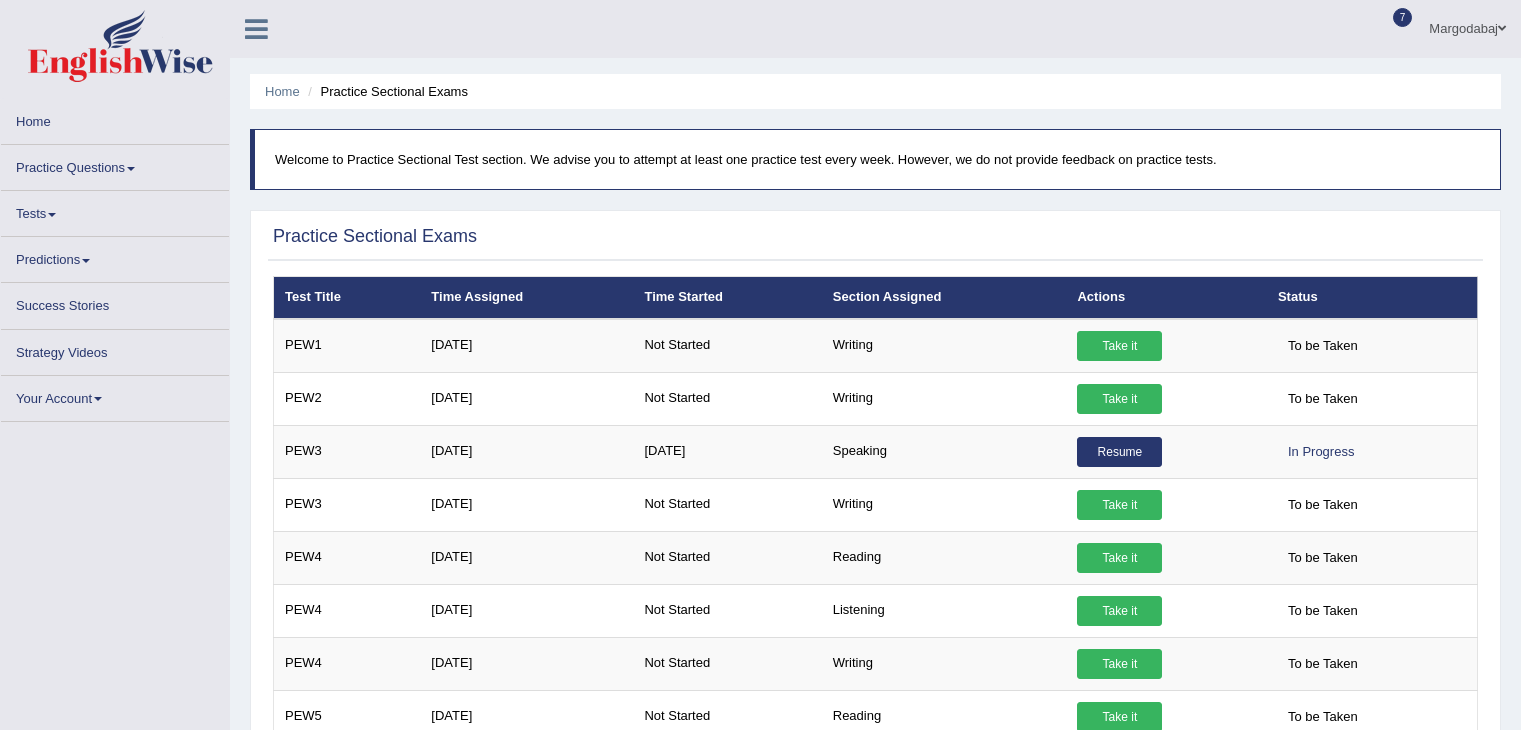 scroll, scrollTop: 0, scrollLeft: 0, axis: both 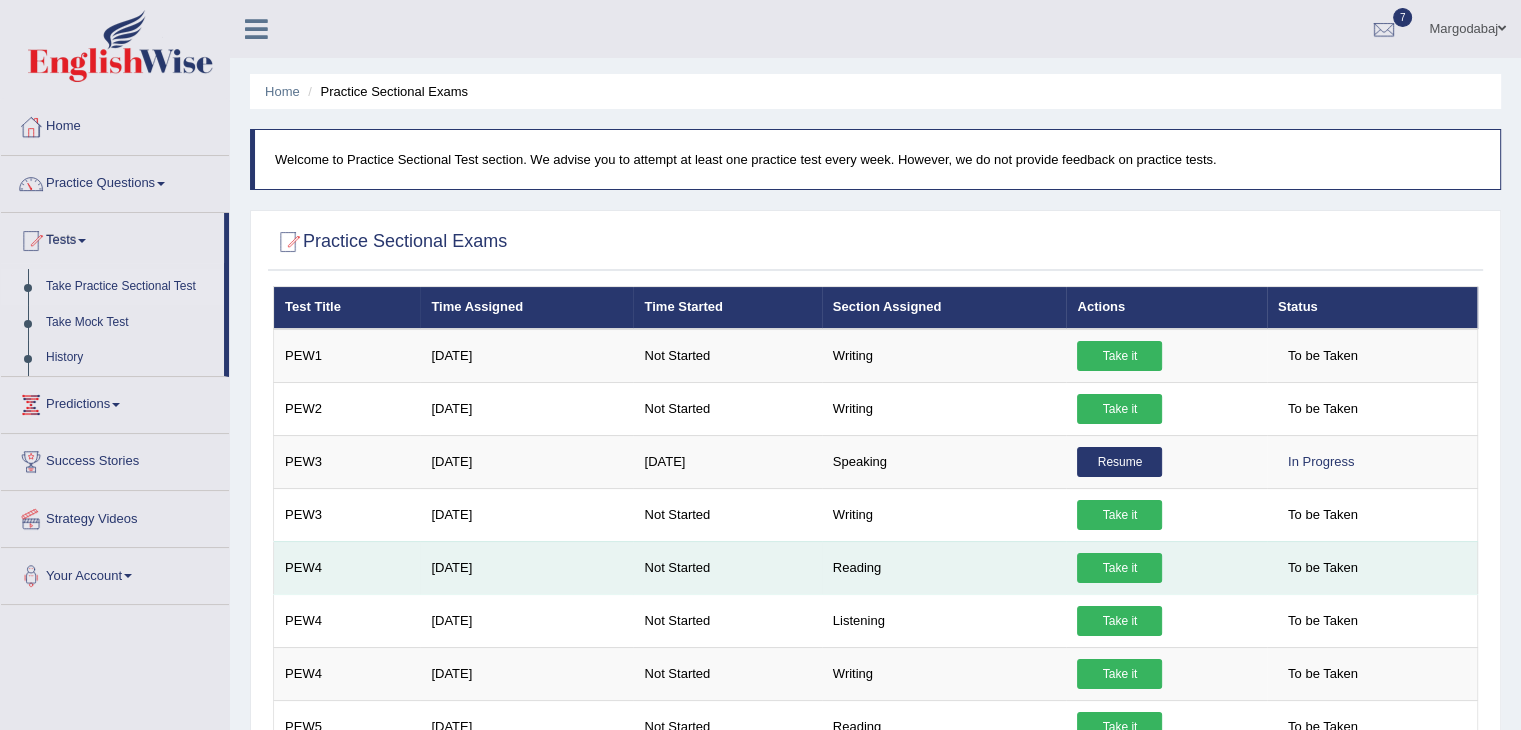 click on "Take it" at bounding box center [1119, 568] 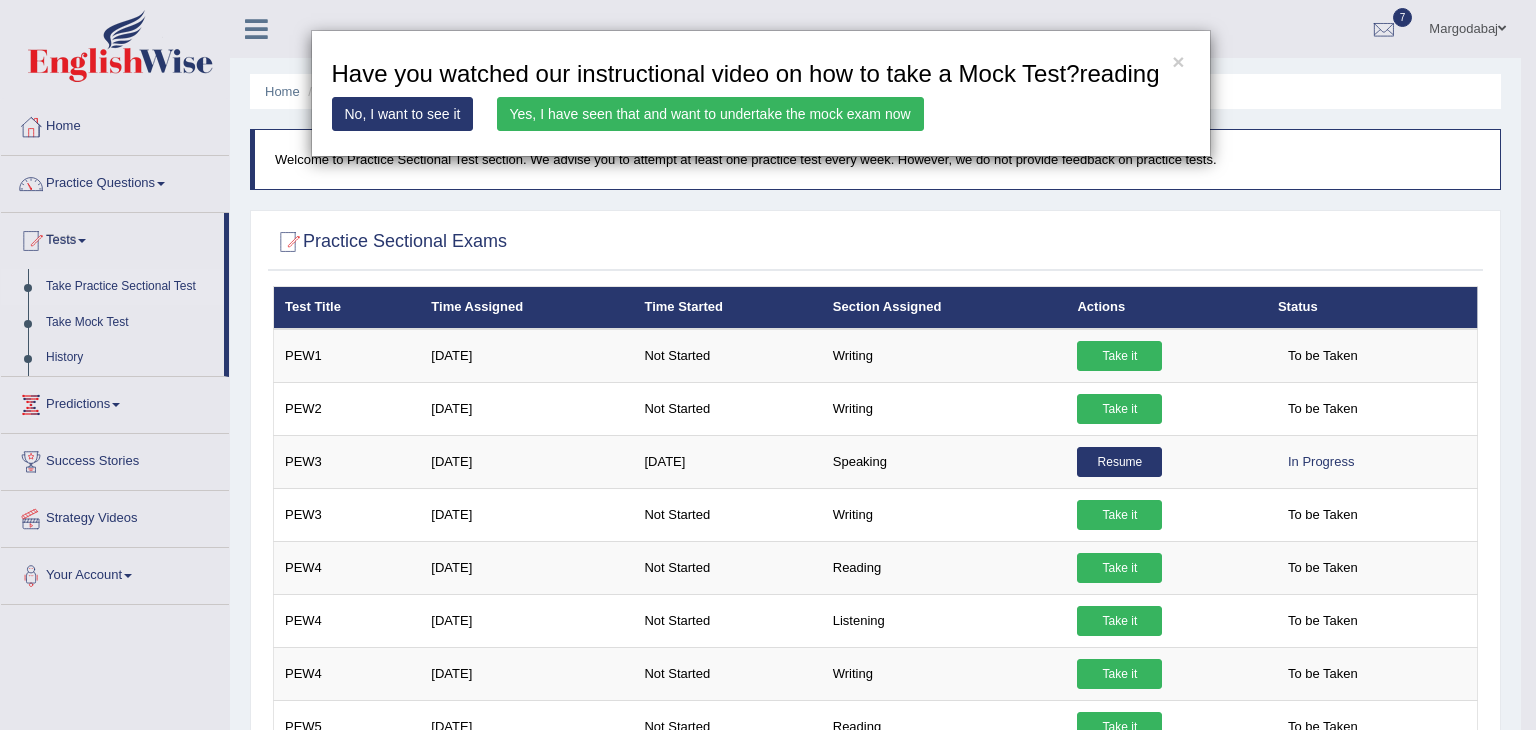 click on "Yes, I have seen that and want to undertake the mock exam now" at bounding box center [710, 114] 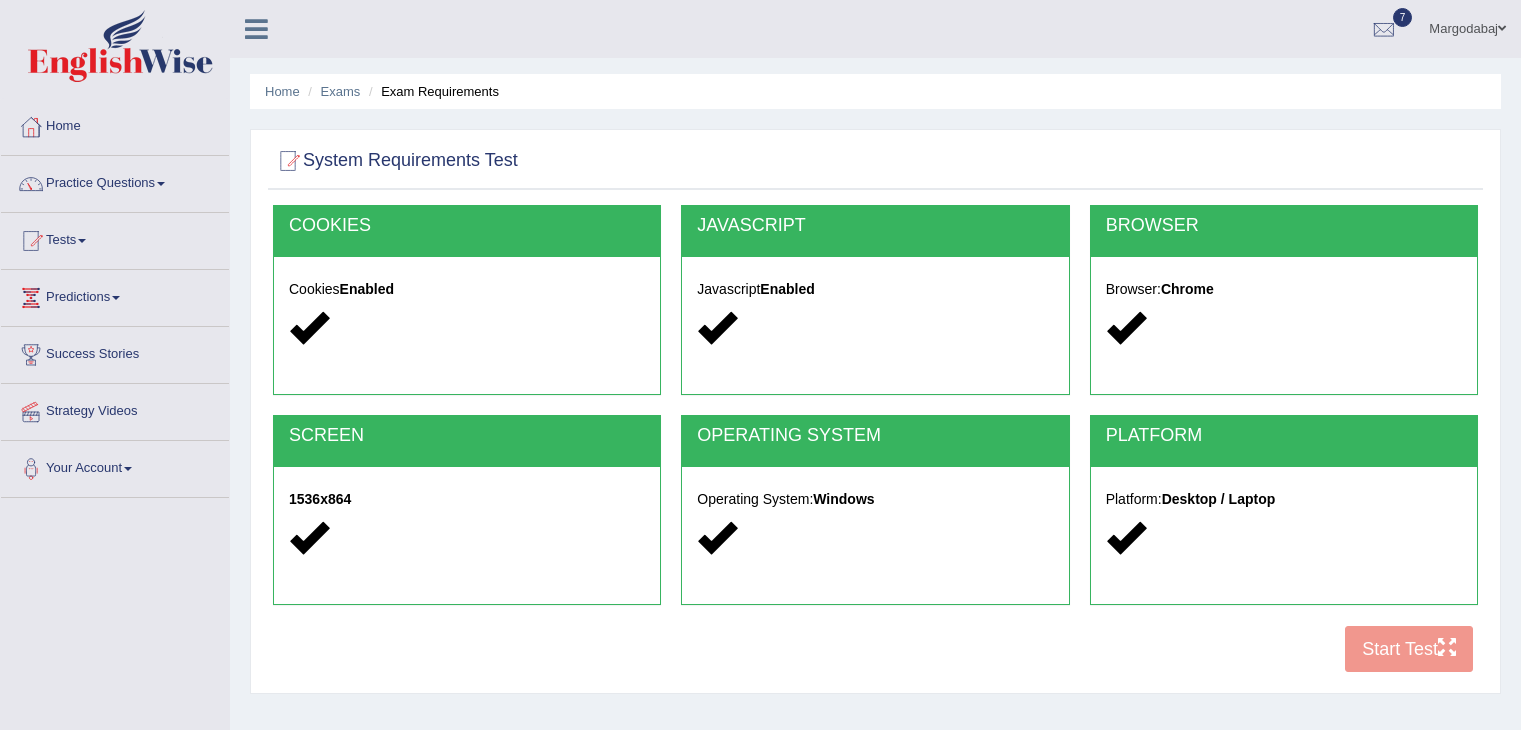 scroll, scrollTop: 0, scrollLeft: 0, axis: both 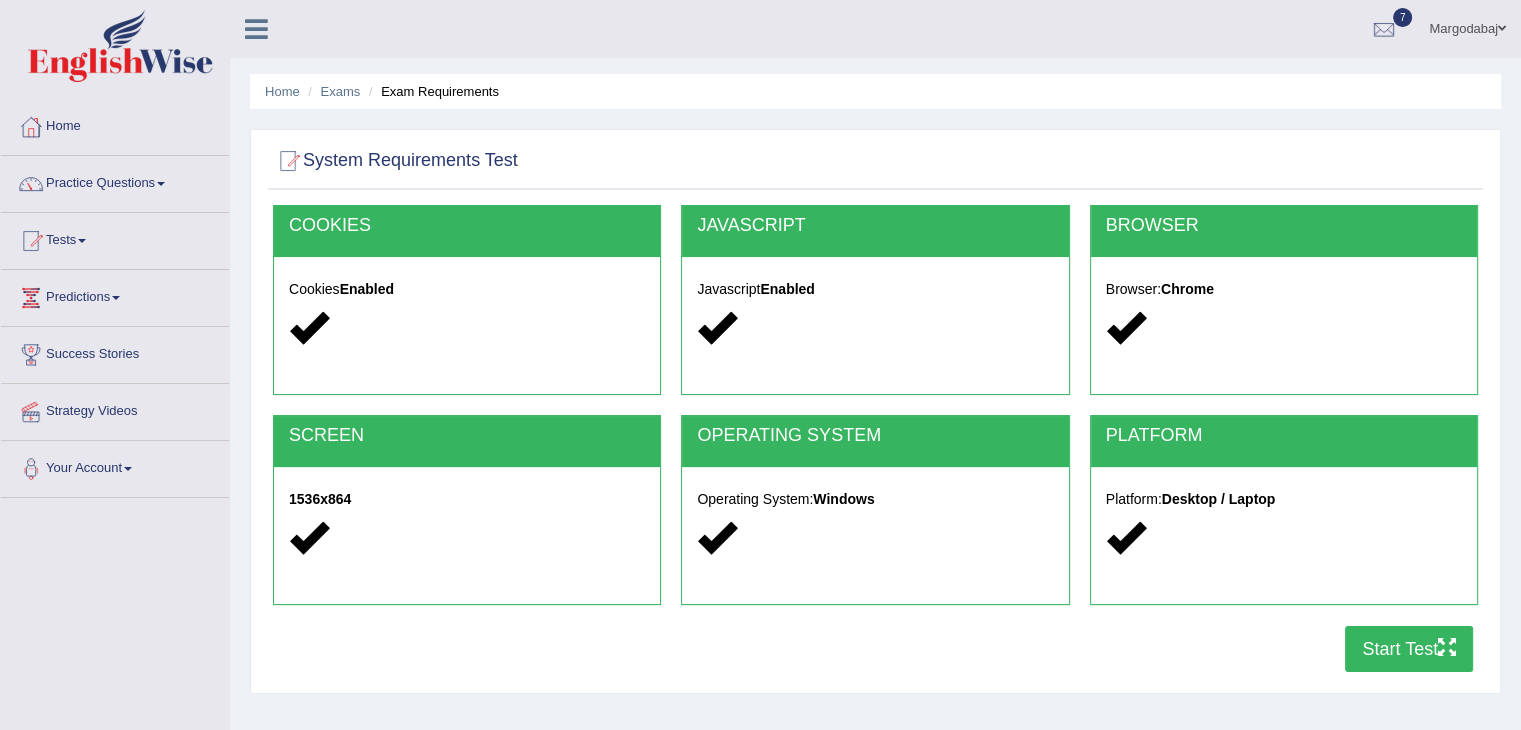 click on "Start Test" at bounding box center (1409, 649) 